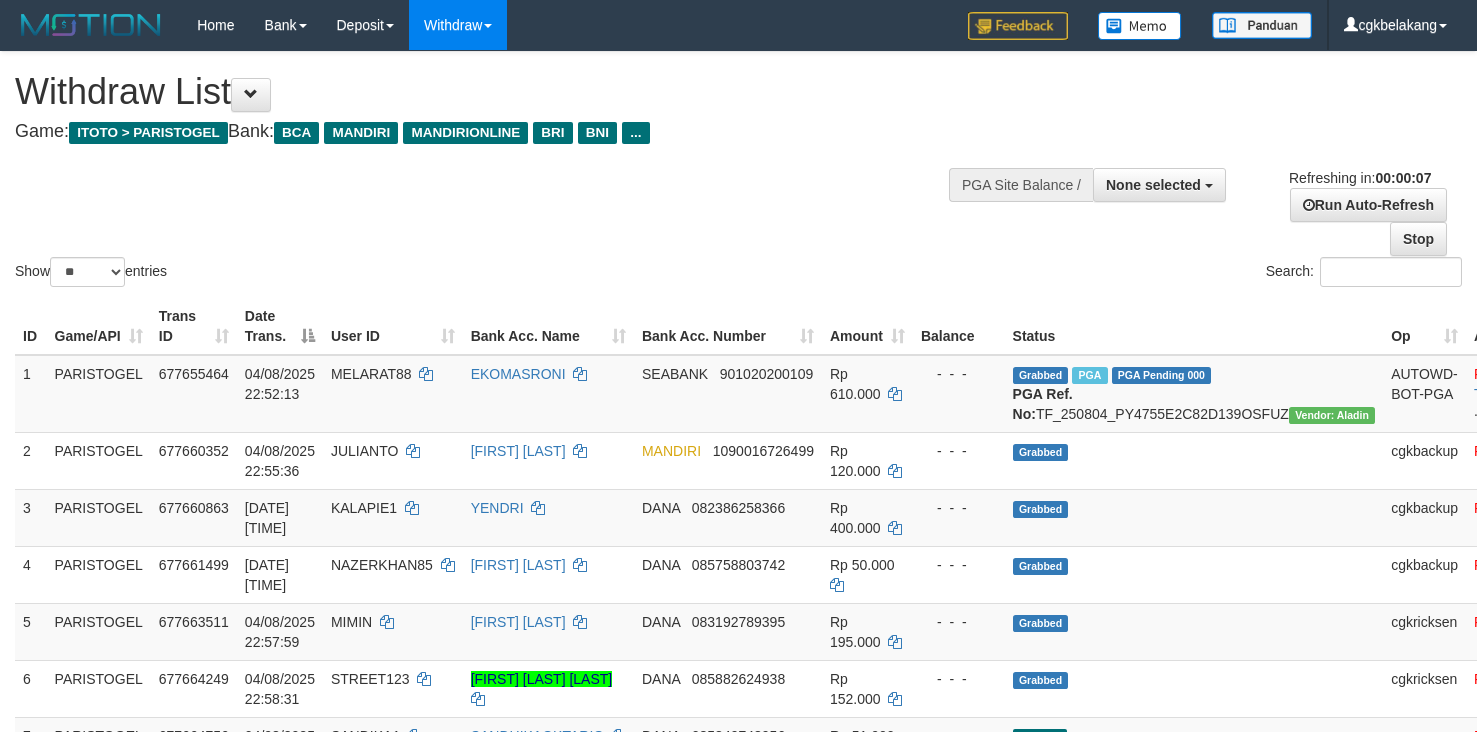 select 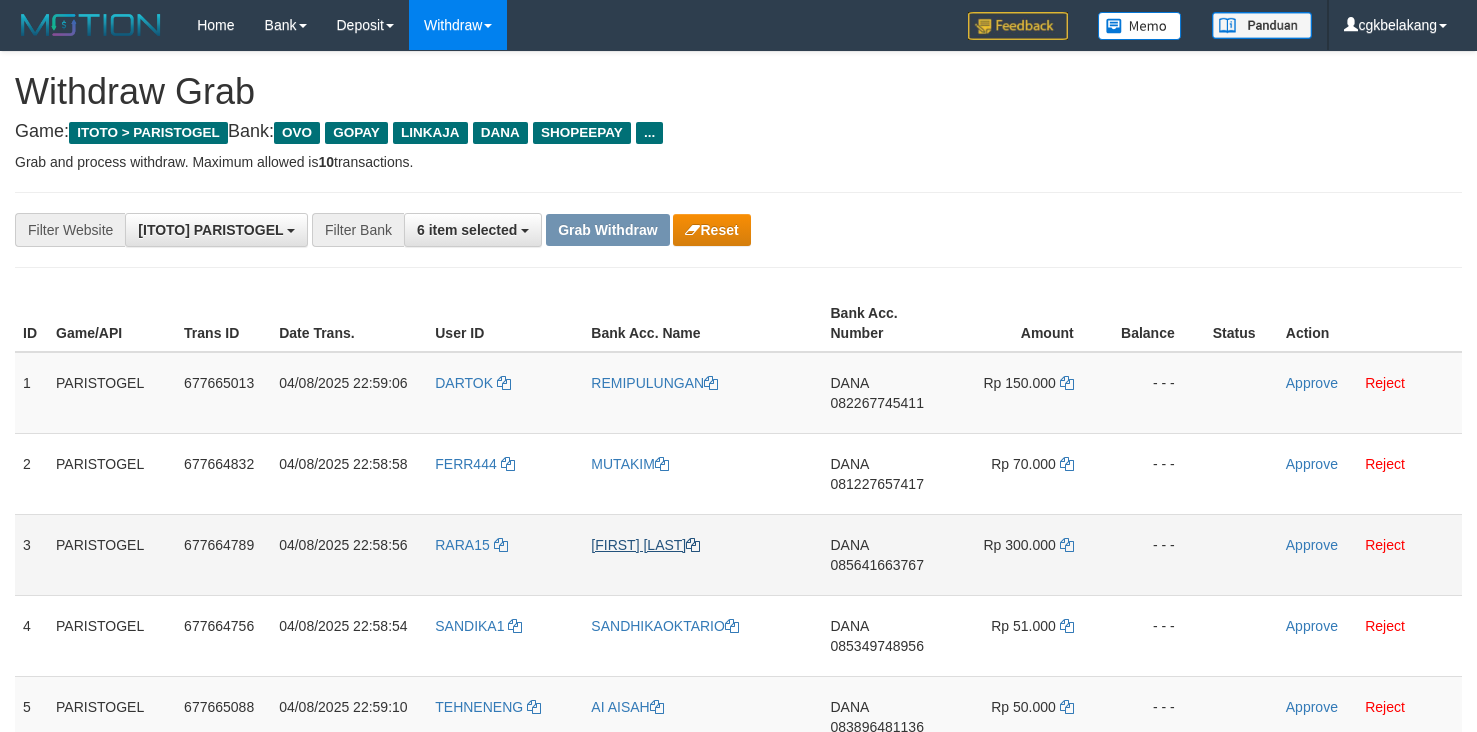 scroll, scrollTop: 133, scrollLeft: 0, axis: vertical 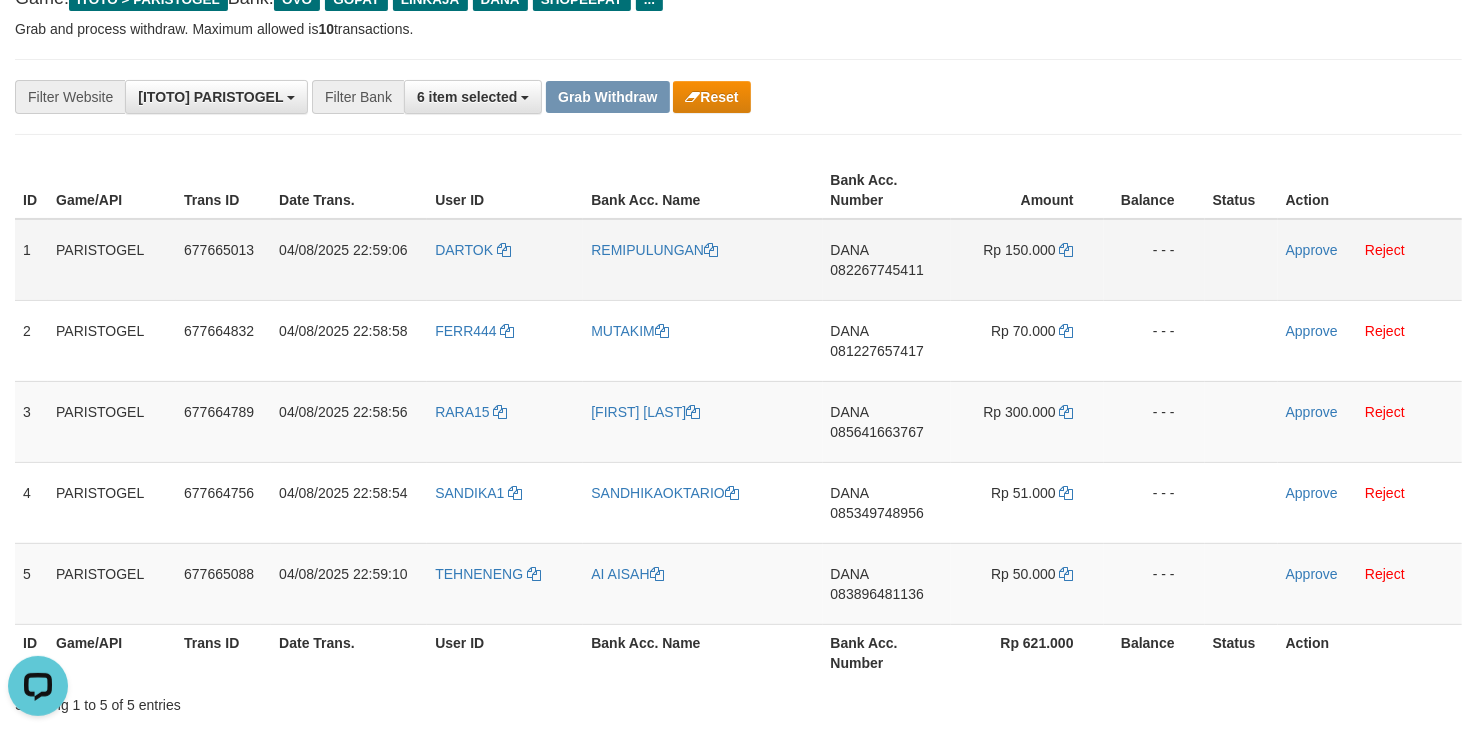 click on "DARTOK" at bounding box center [505, 260] 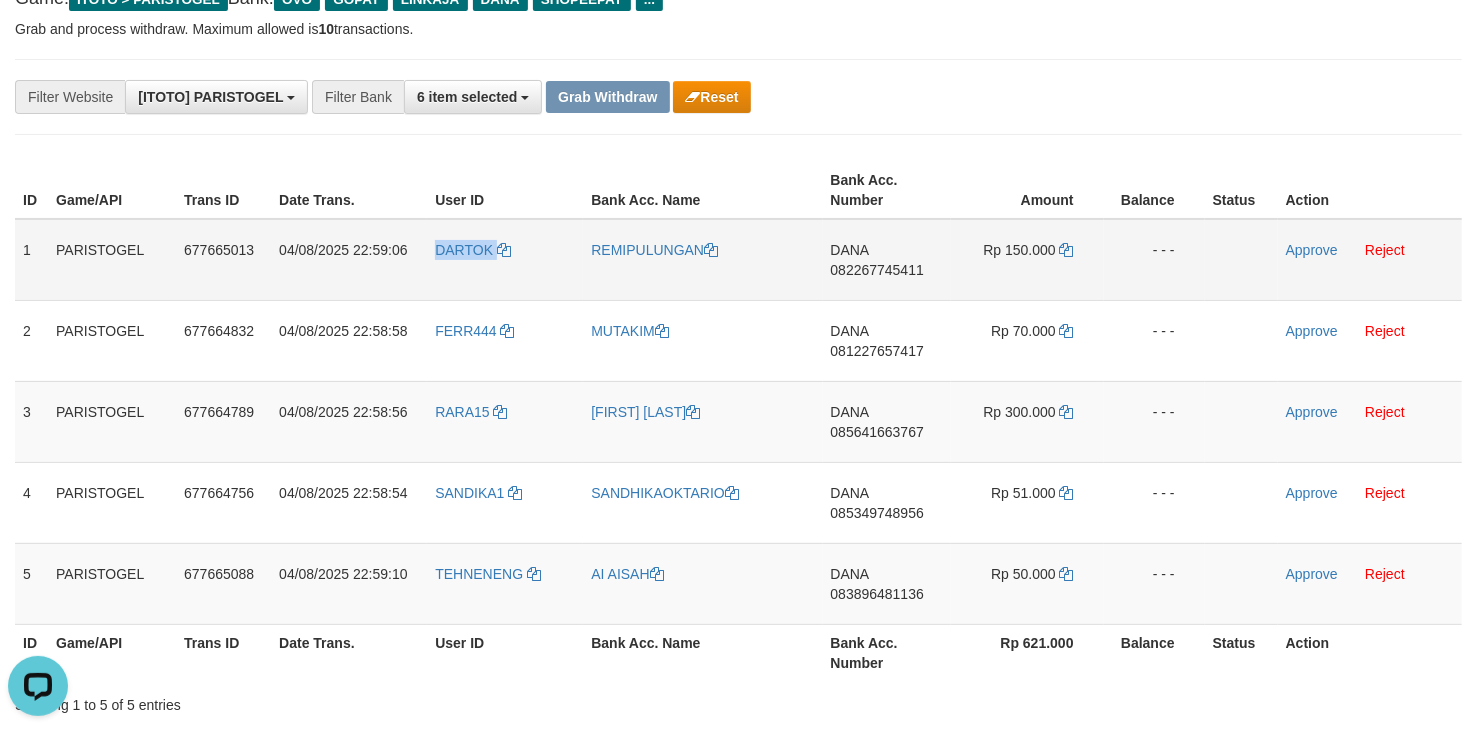 click on "DARTOK" at bounding box center (505, 260) 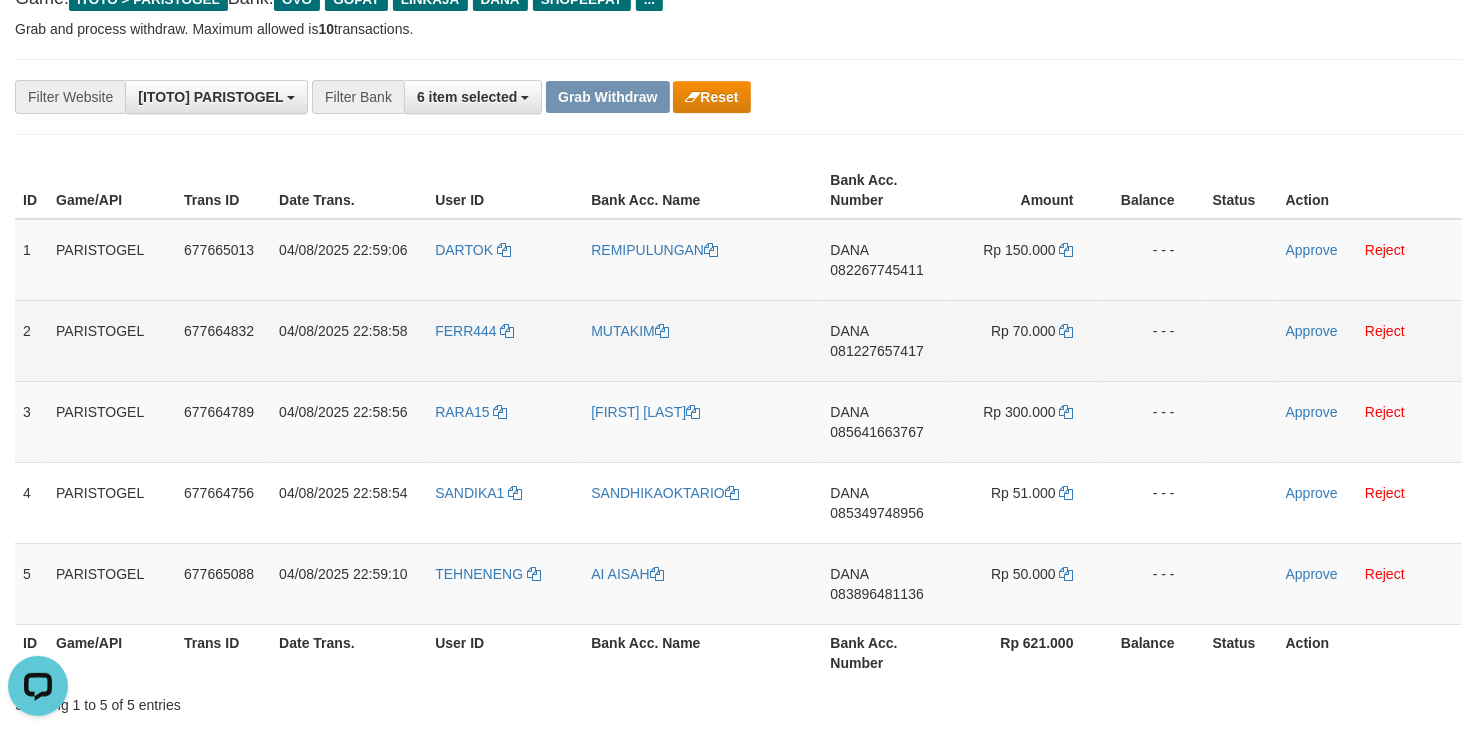 click on "FERR444" at bounding box center [505, 340] 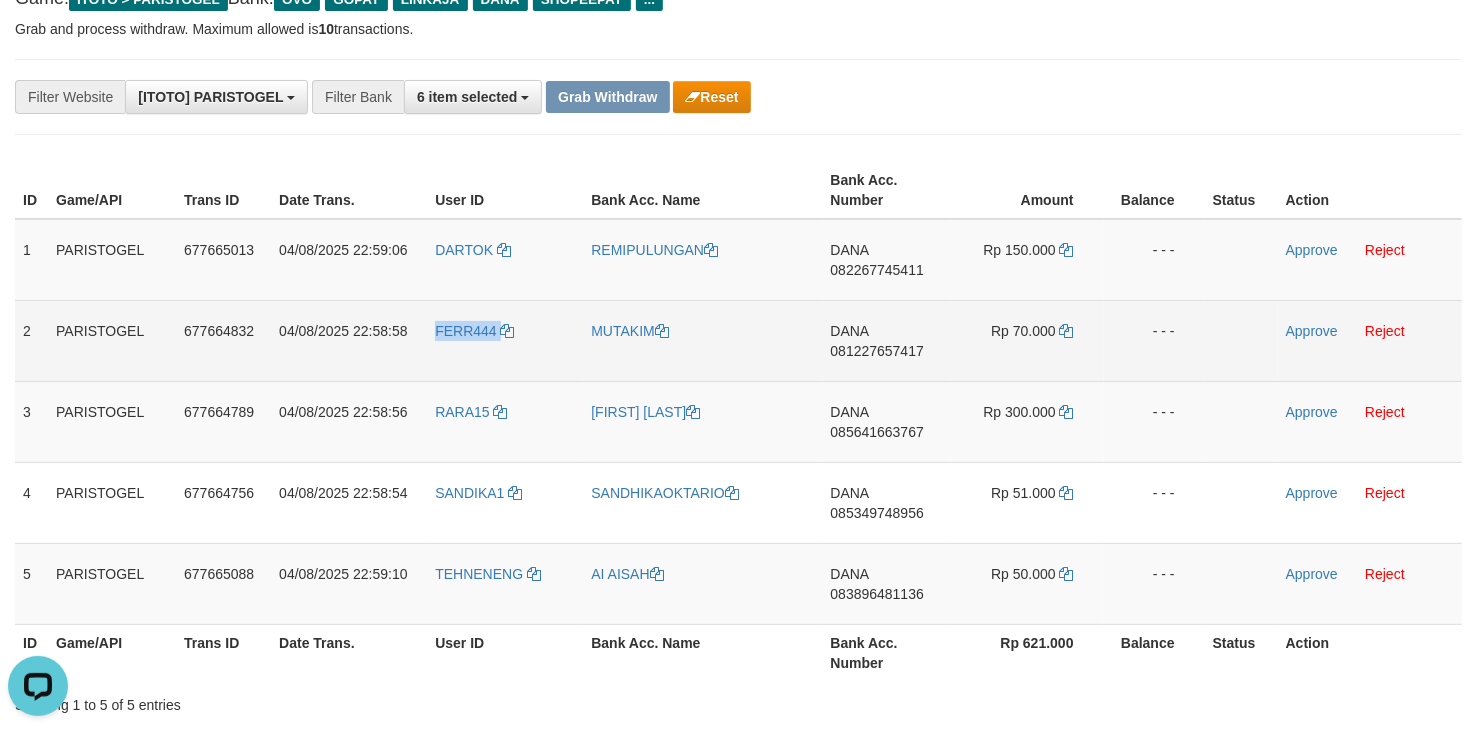 copy on "FERR444" 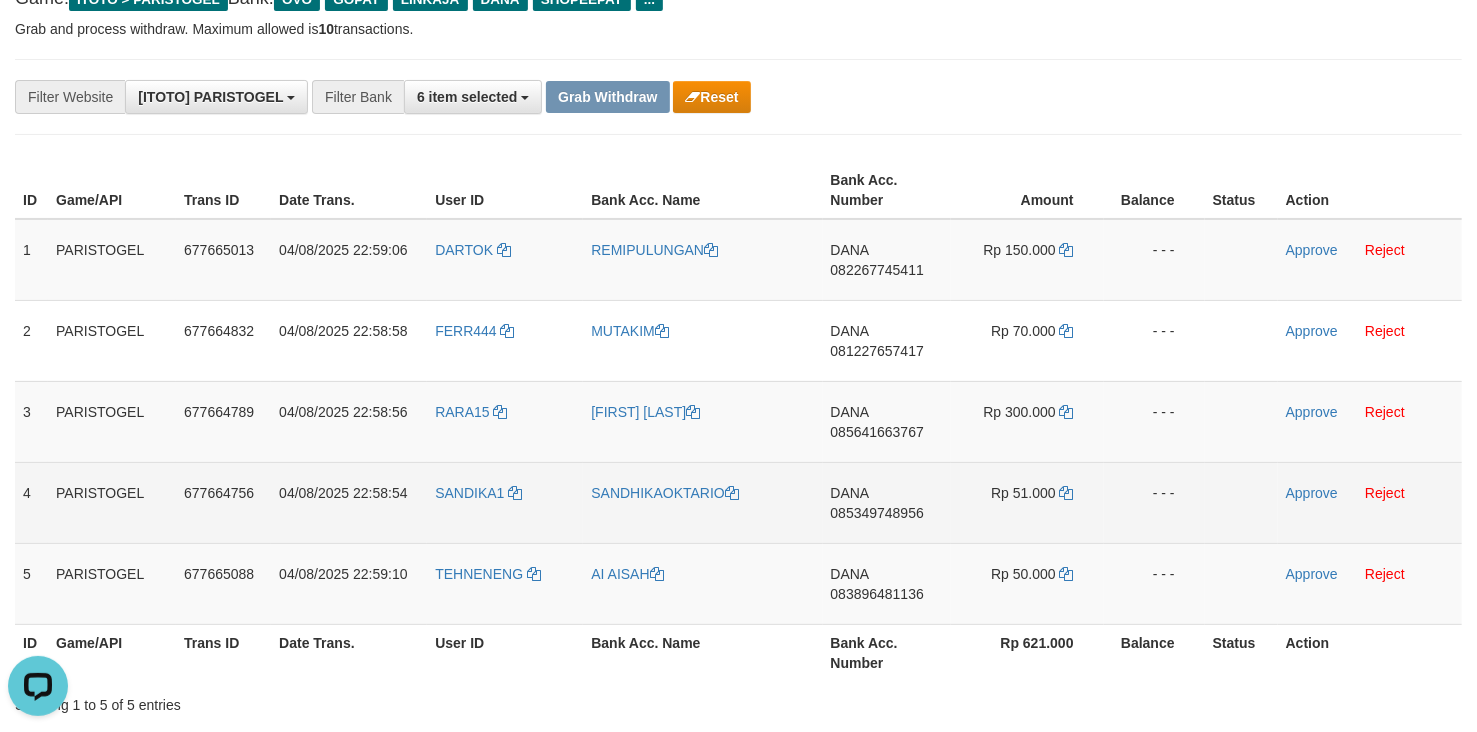 click on "SANDIKA1" at bounding box center (505, 502) 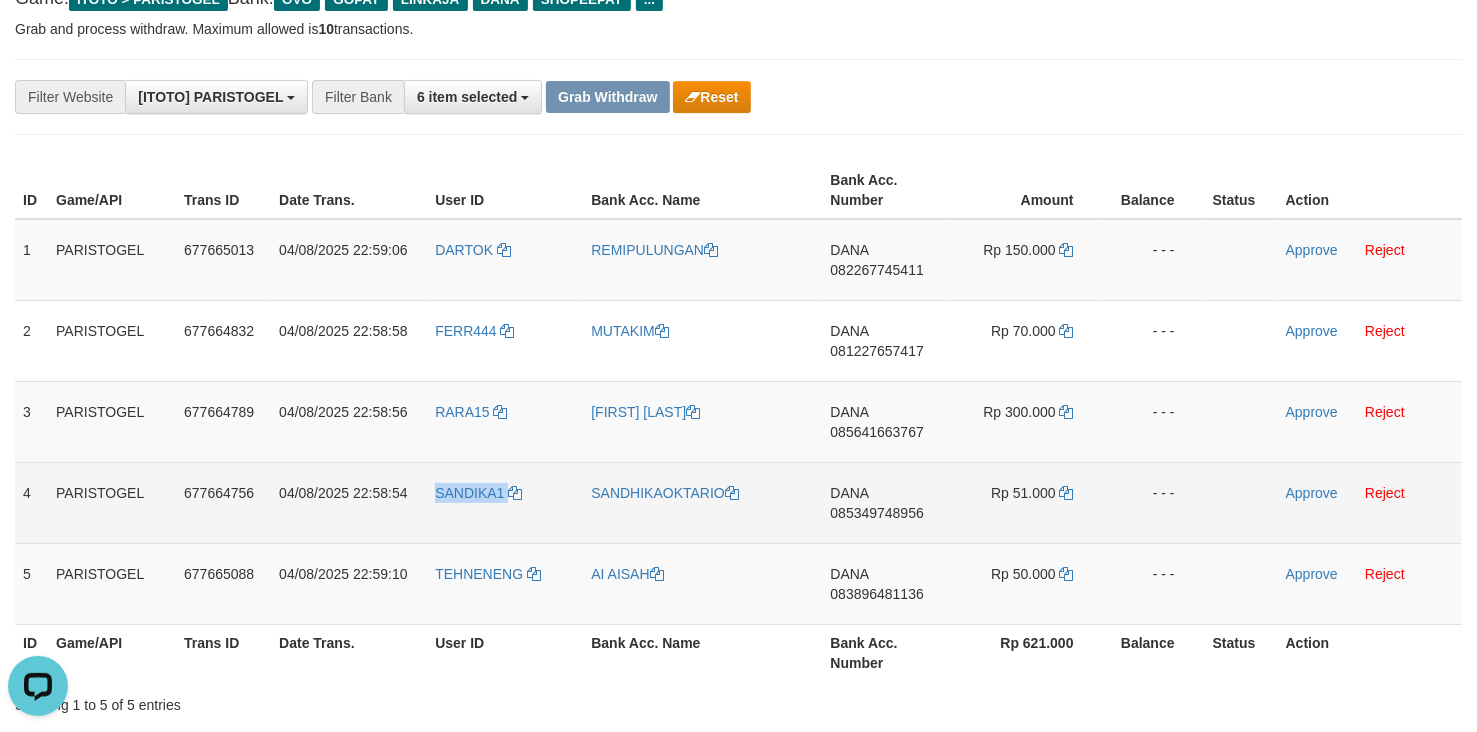 click on "SANDIKA1" at bounding box center (505, 502) 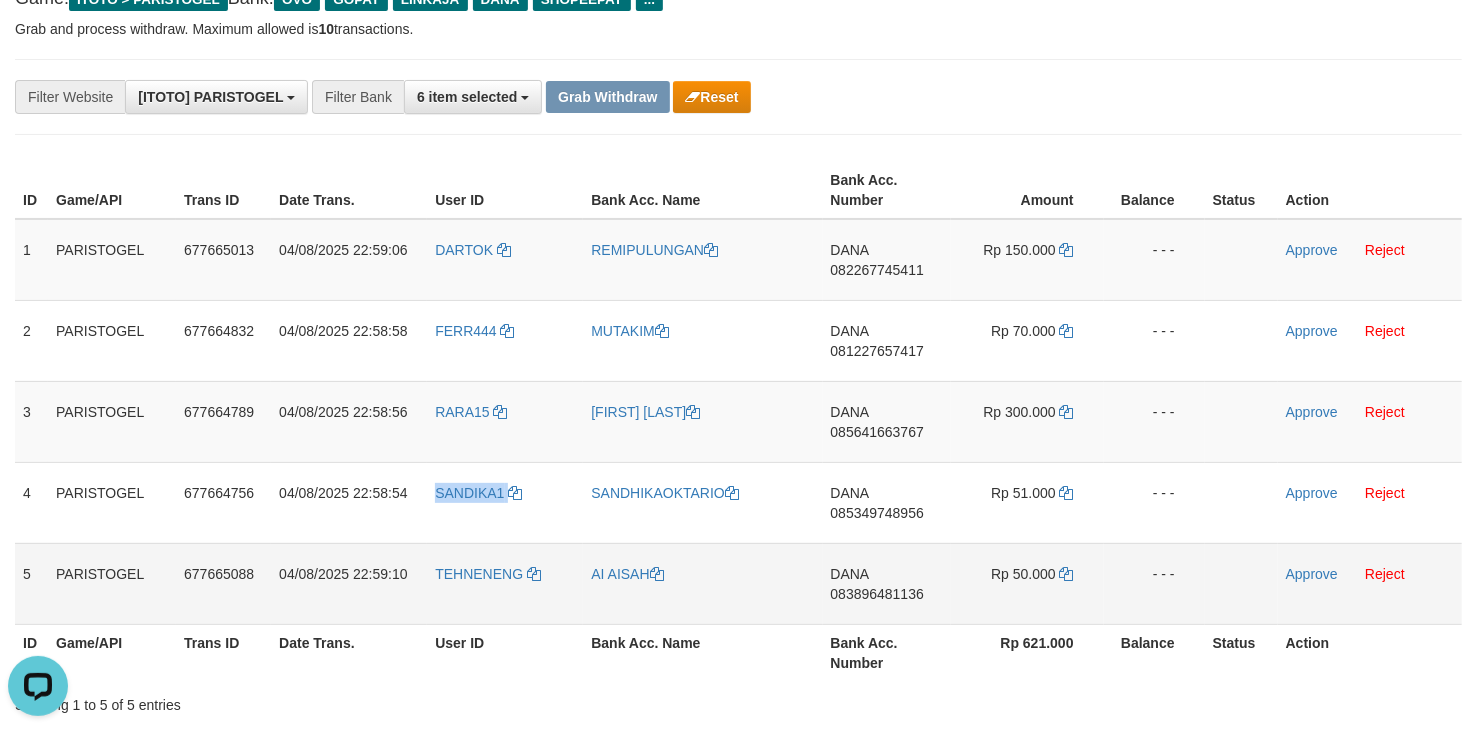 copy on "SANDIKA1" 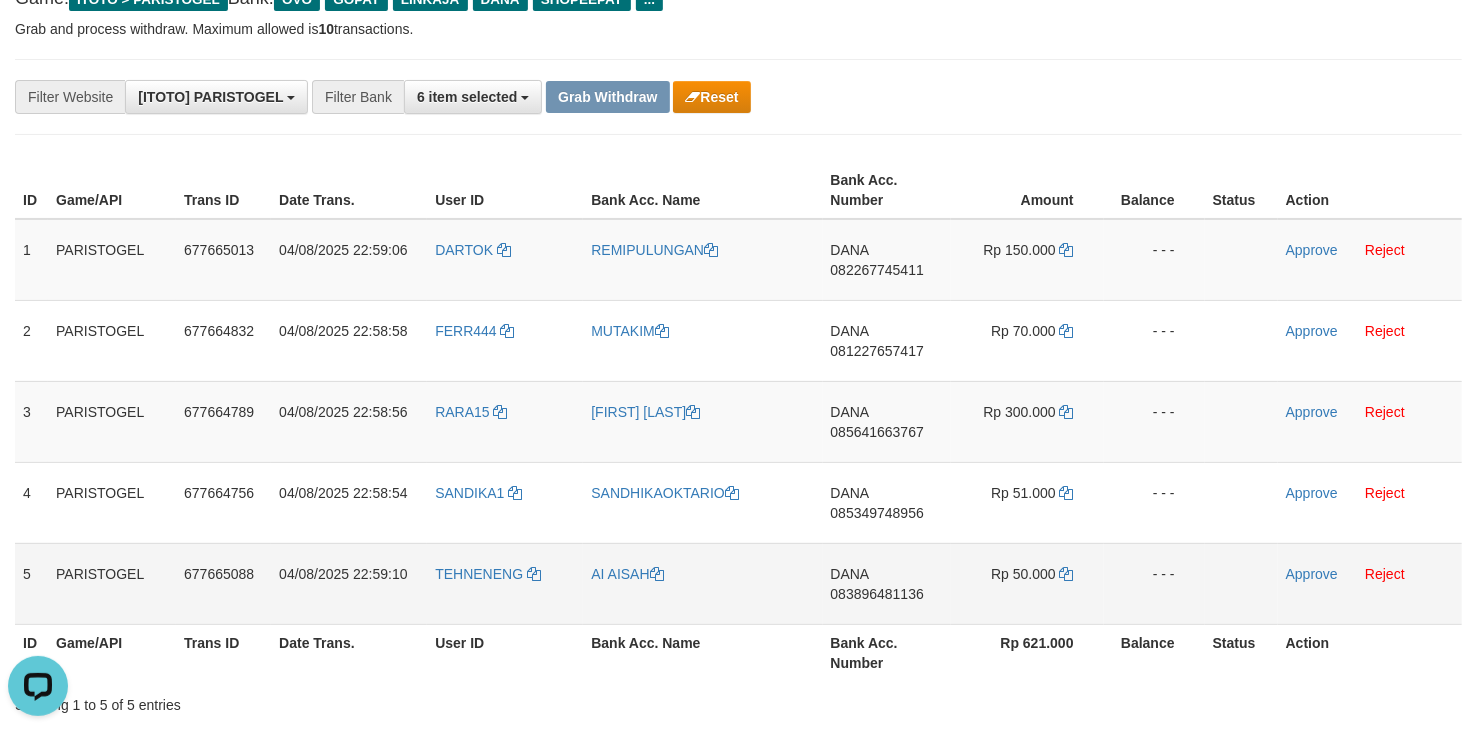 click on "TEHNENENG" at bounding box center (505, 583) 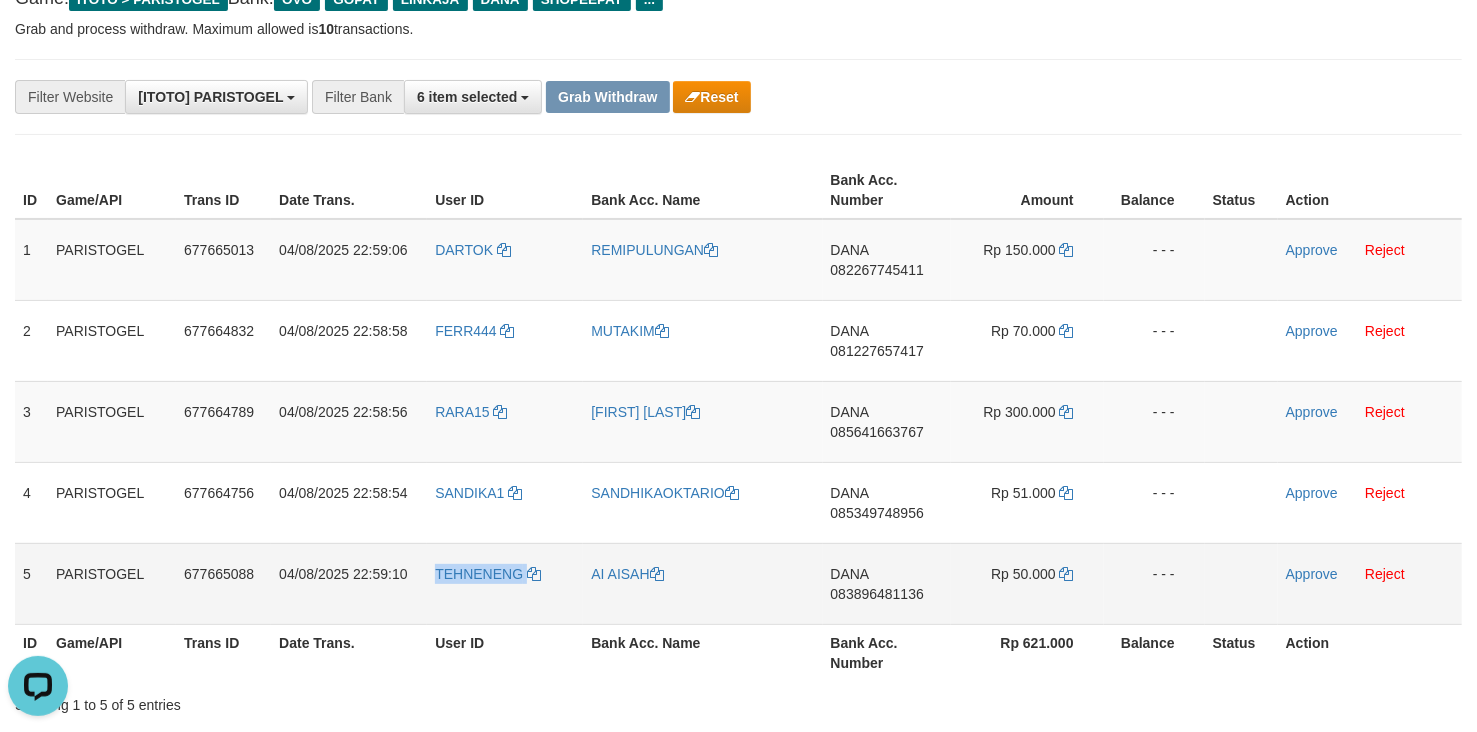 click on "TEHNENENG" at bounding box center [505, 583] 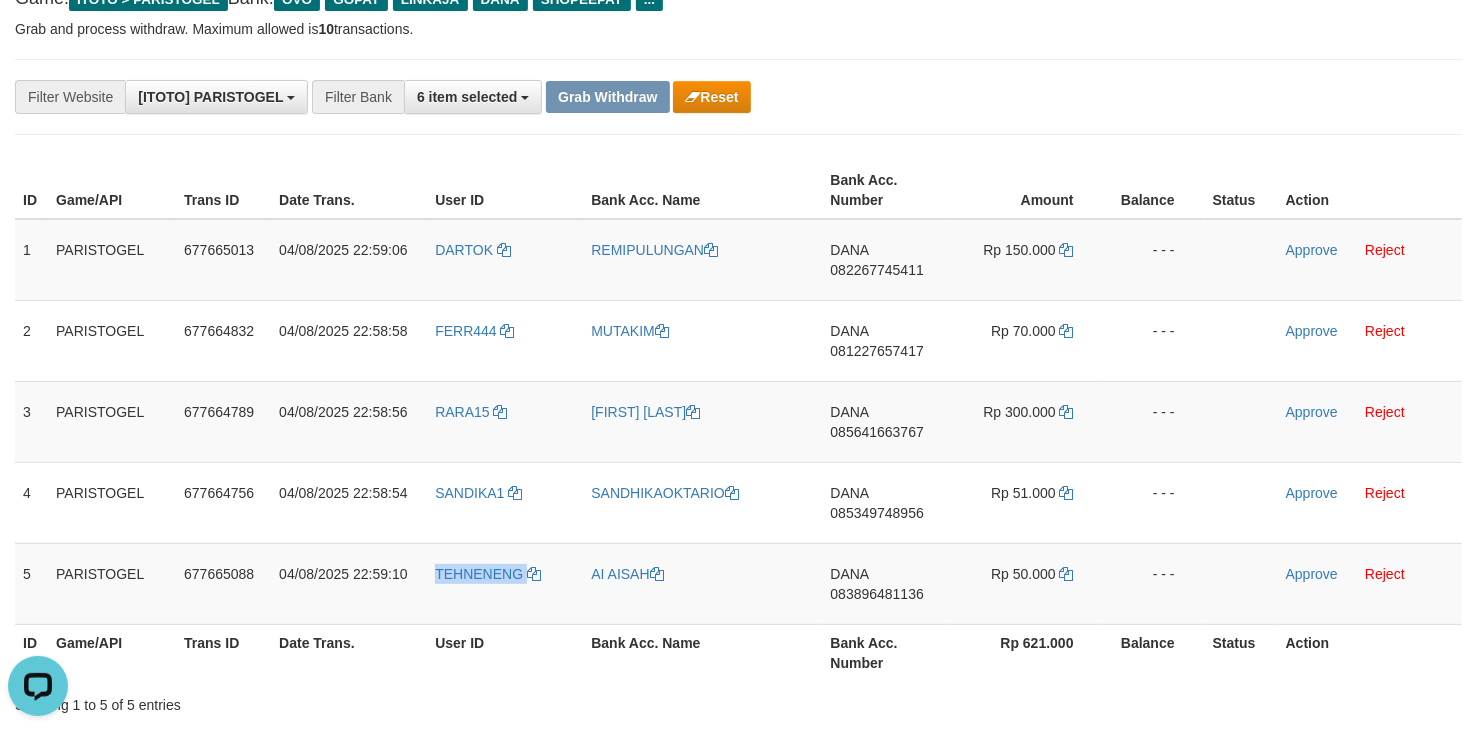 copy on "TEHNENENG" 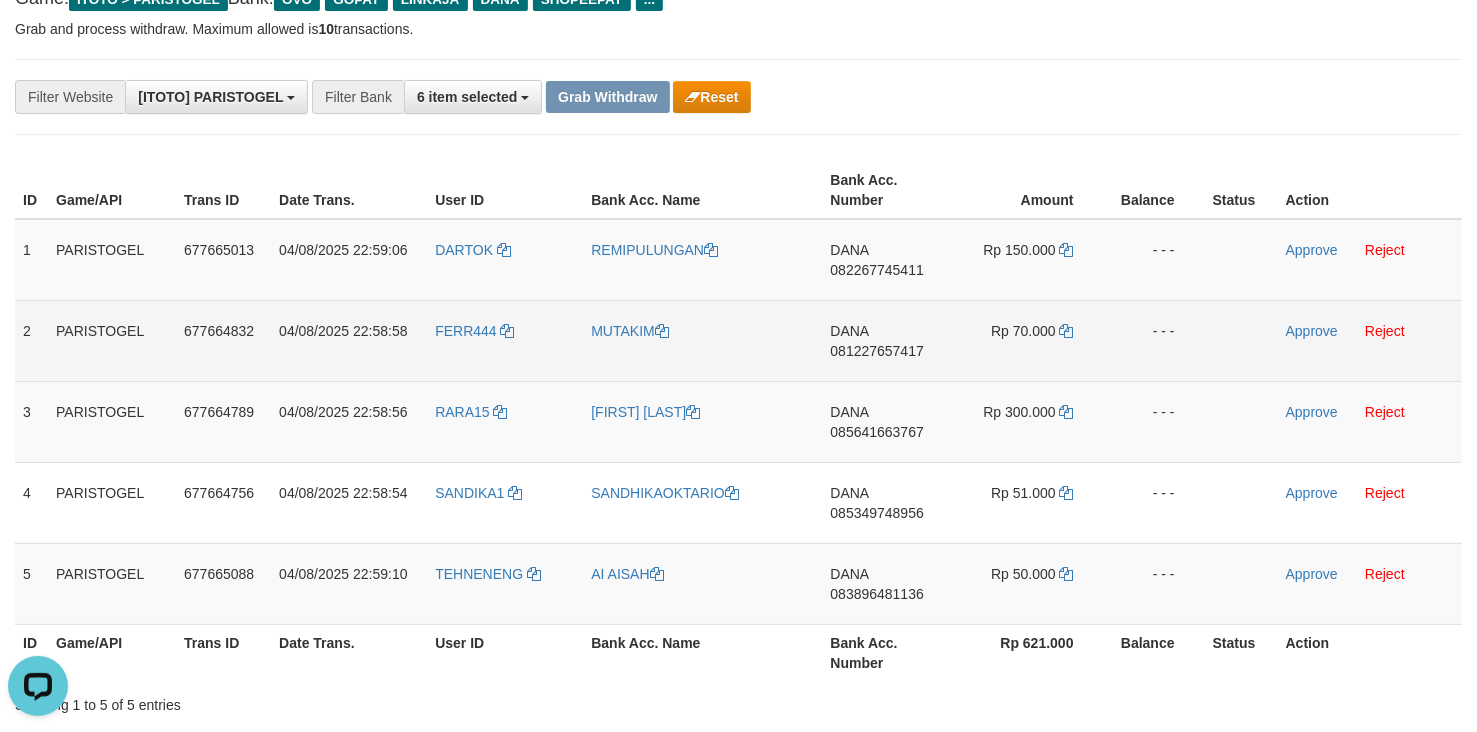 click on "MUTAKIM" at bounding box center [702, 340] 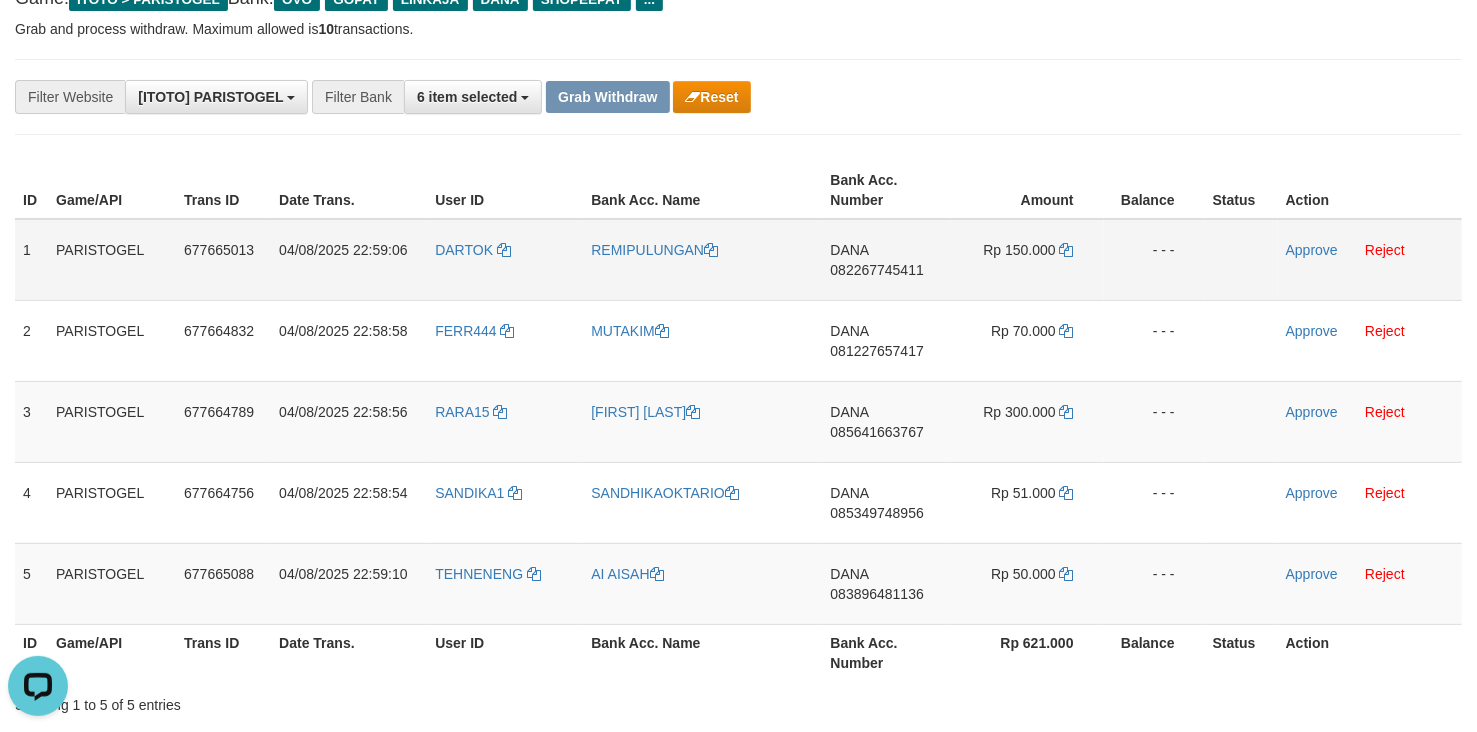 click on "REMIPULUNGAN" at bounding box center (702, 260) 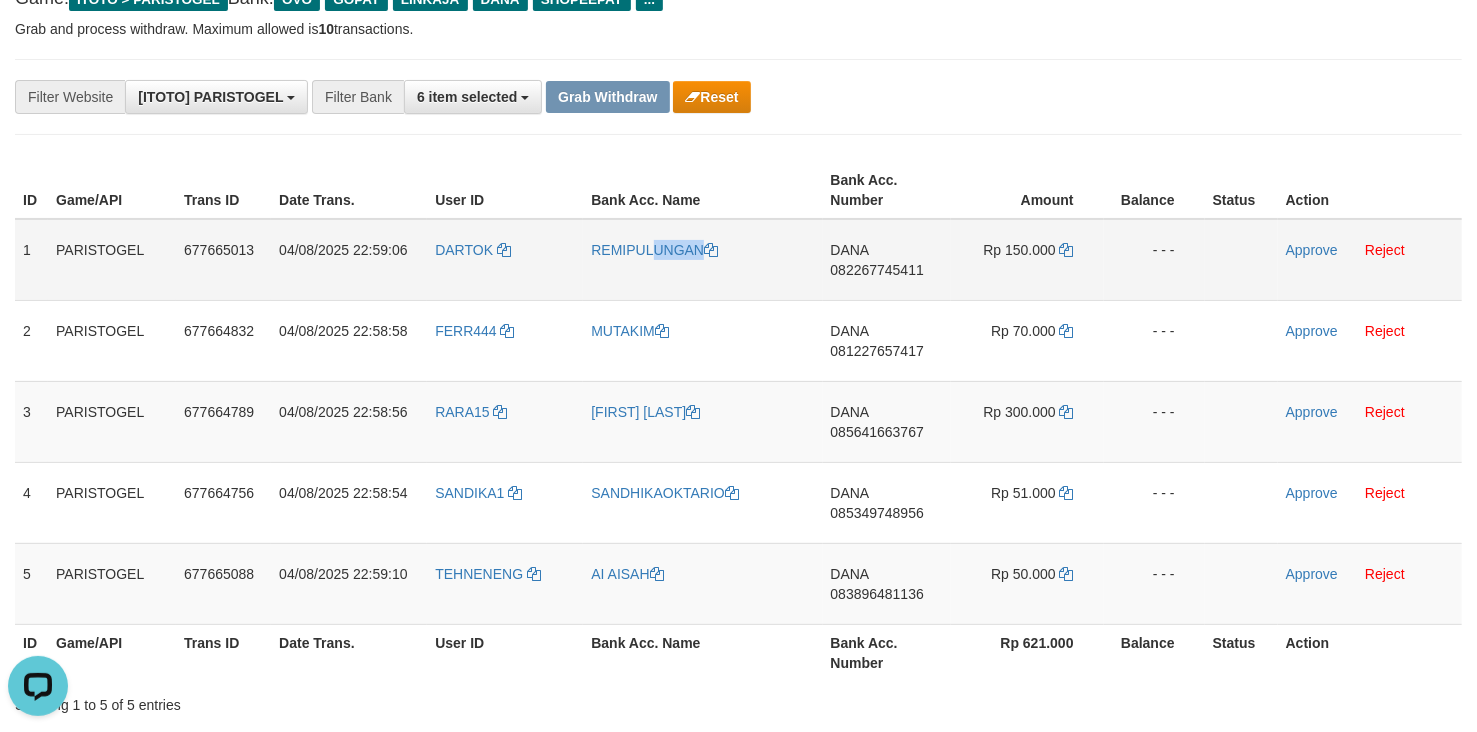 click on "REMIPULUNGAN" at bounding box center (702, 260) 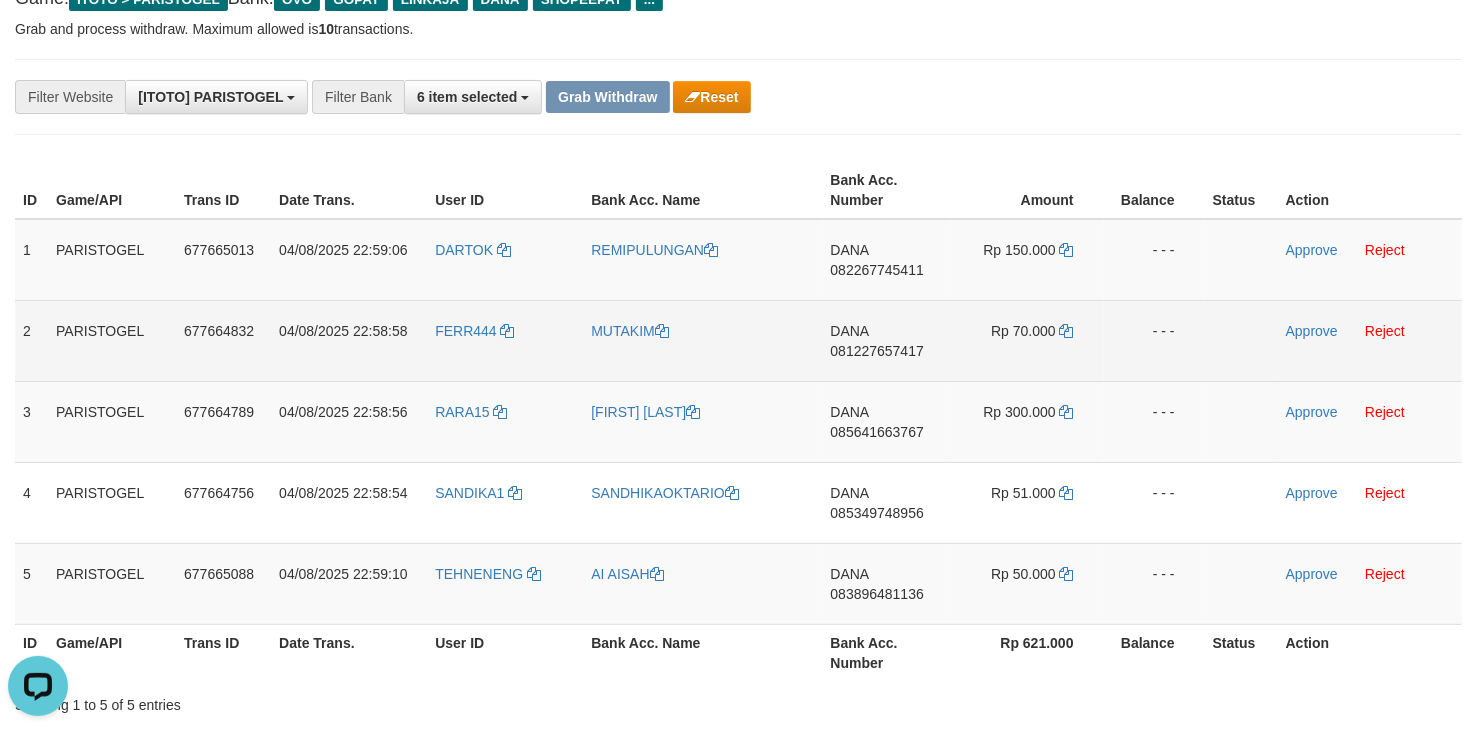 click on "MUTAKIM" at bounding box center [702, 340] 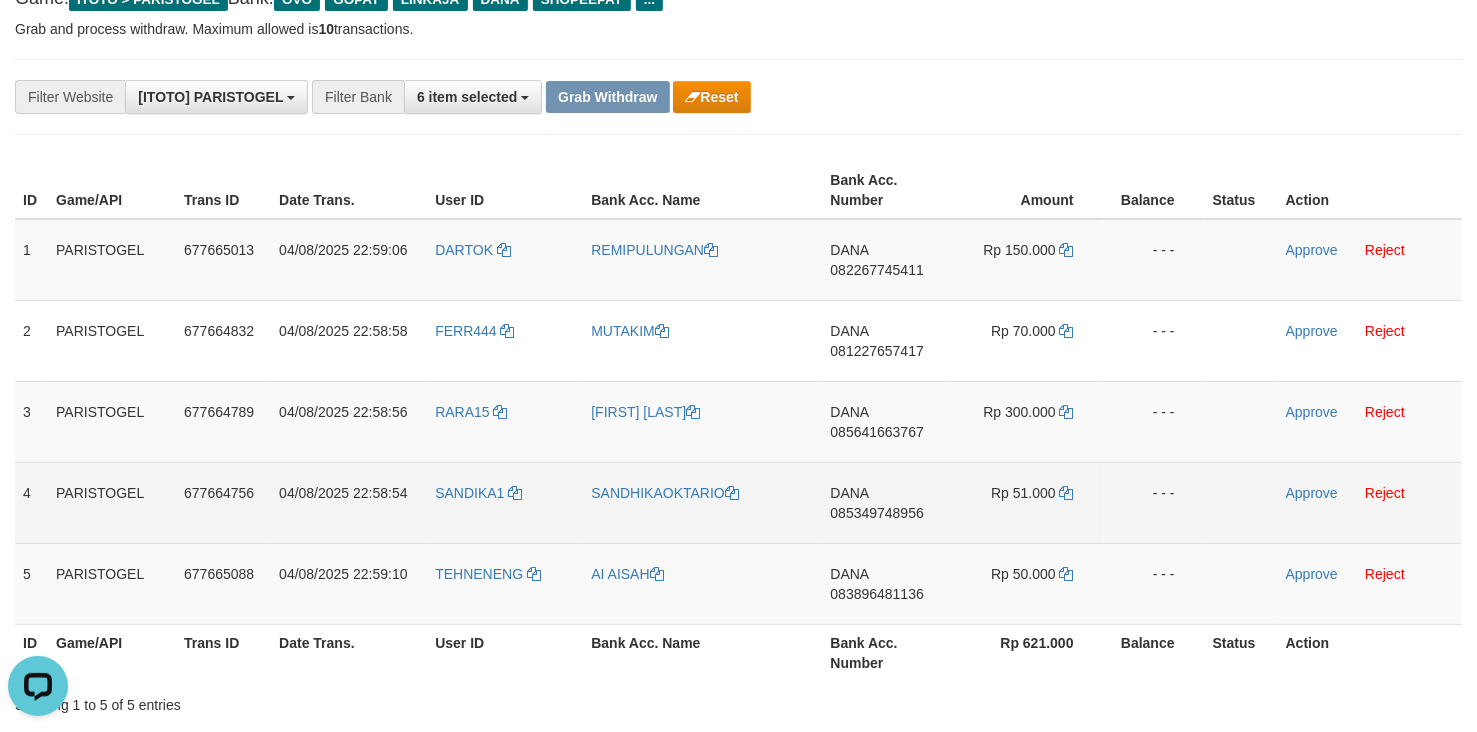 click on "SANDHIKAOKTARIO" at bounding box center [702, 502] 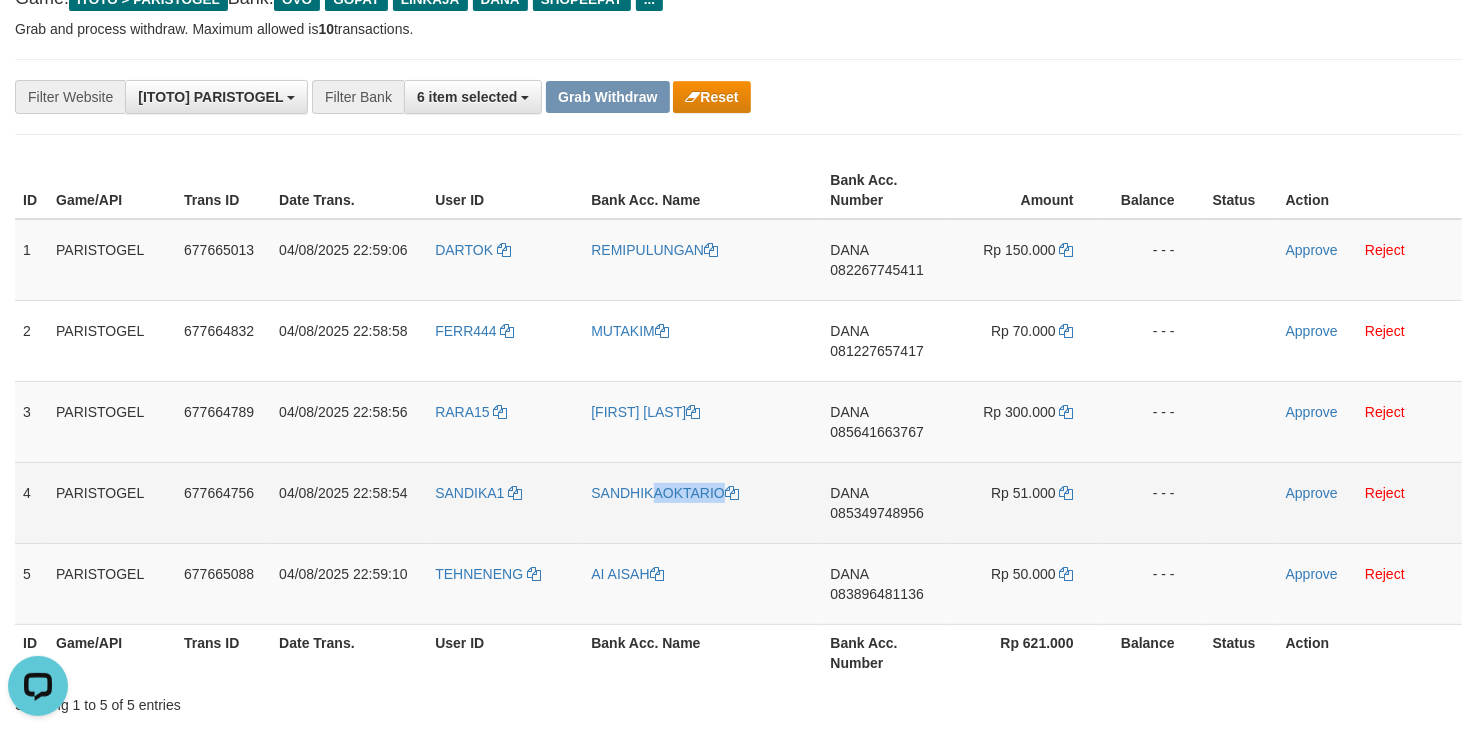 click on "SANDHIKAOKTARIO" at bounding box center [702, 502] 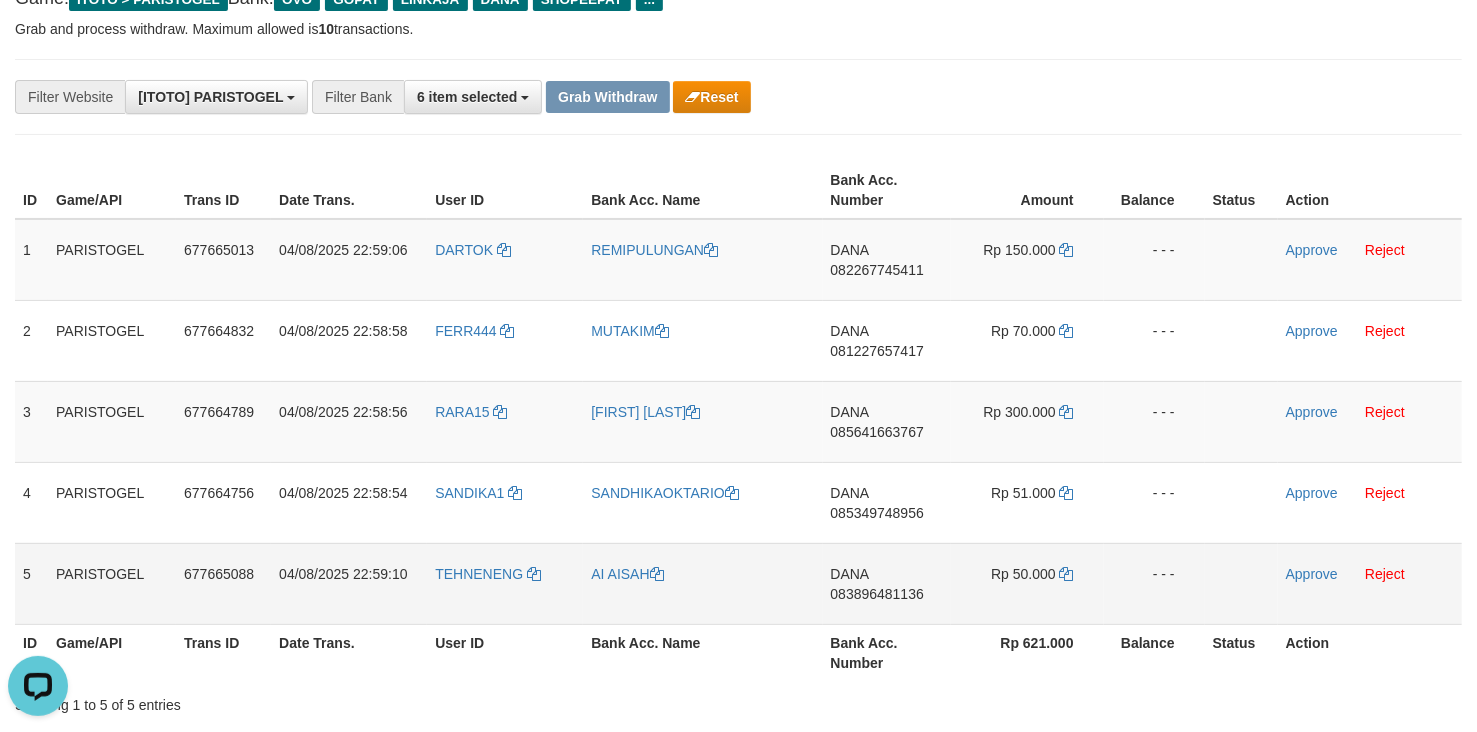 click on "AI AISAH" at bounding box center [702, 583] 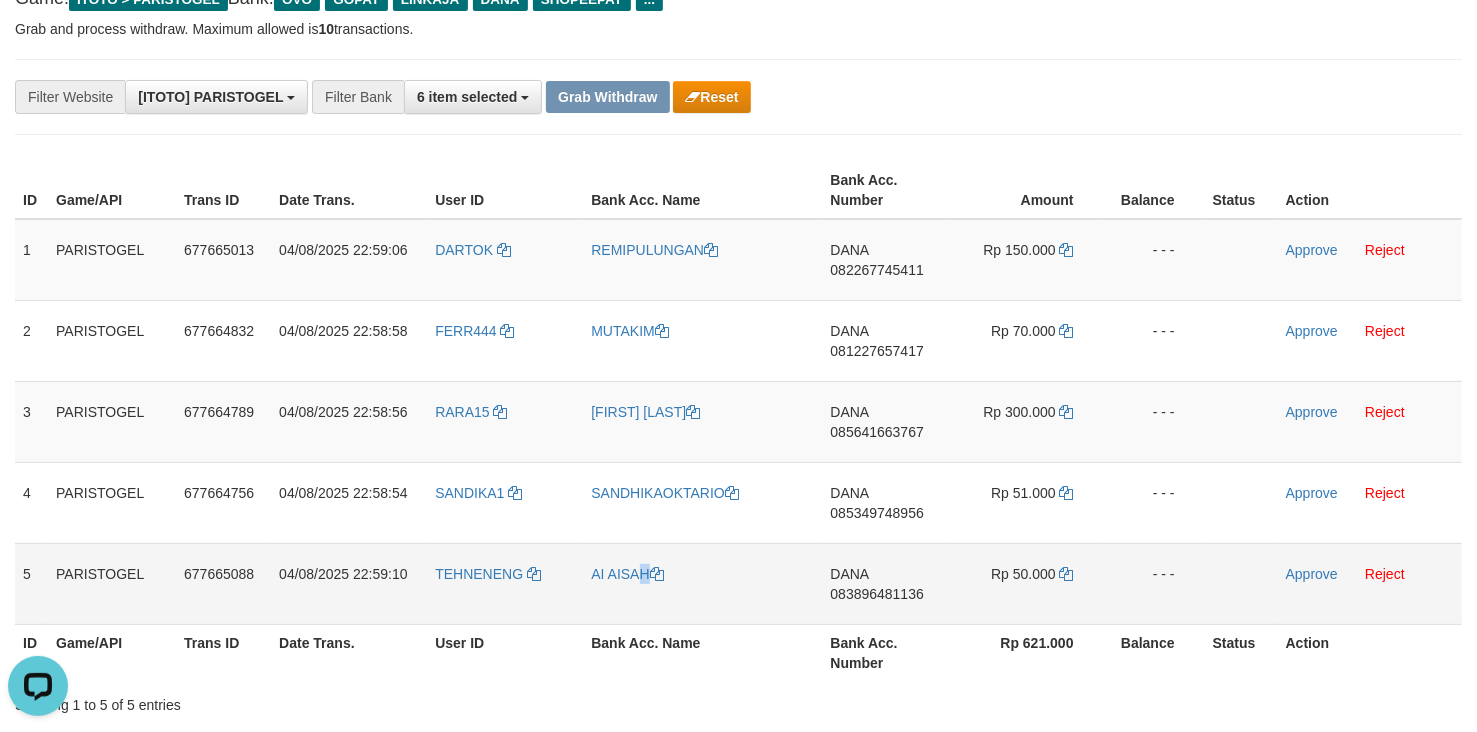 click on "AI AISAH" at bounding box center (702, 583) 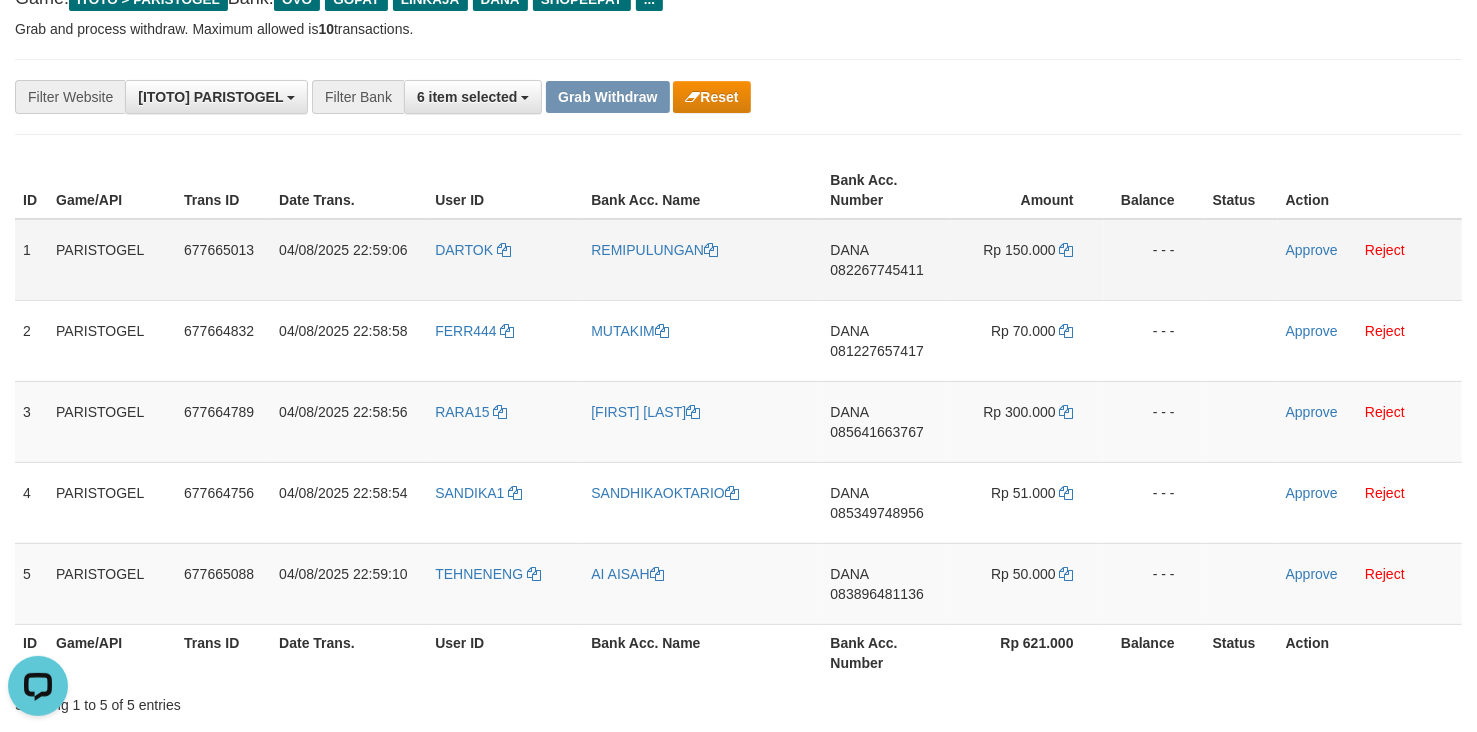 click on "DANA
082267745411" at bounding box center [887, 260] 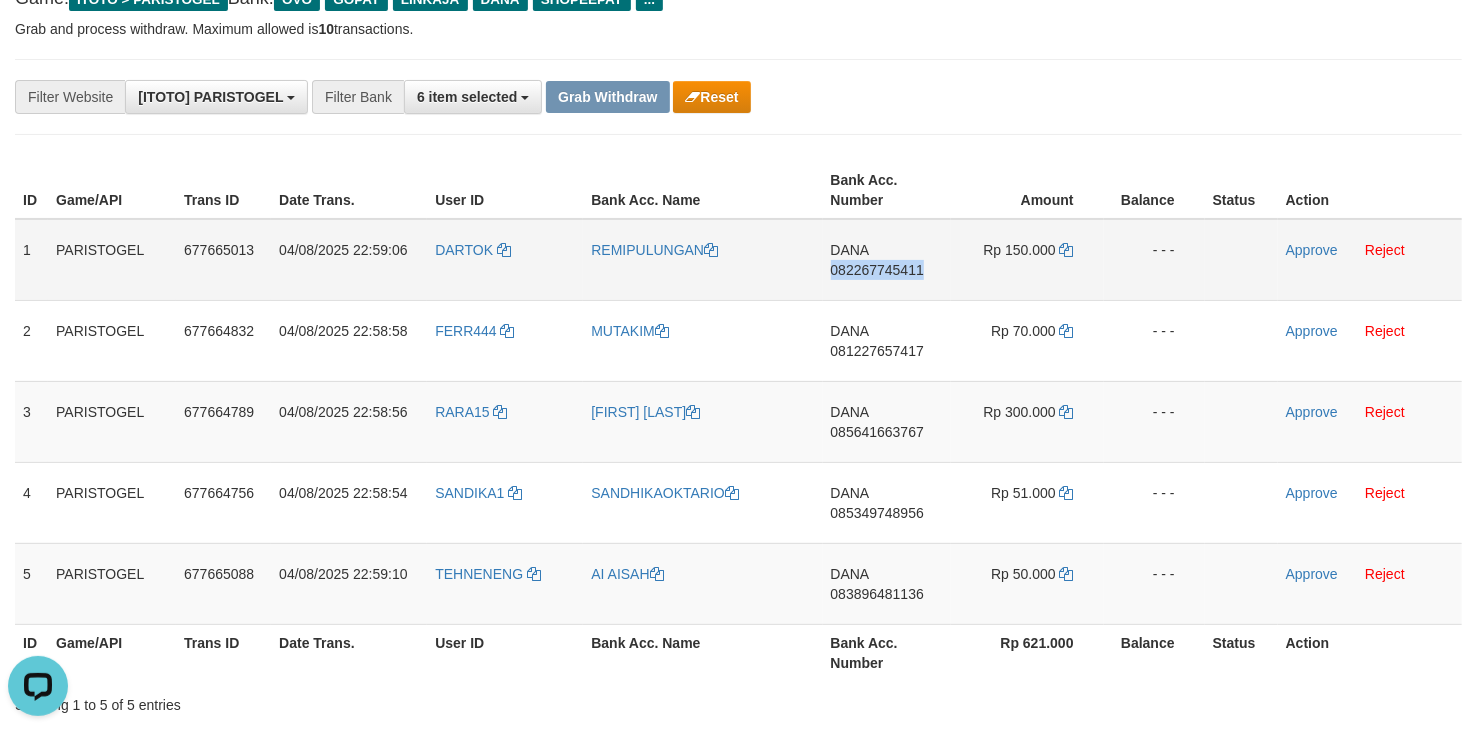 click on "DANA
082267745411" at bounding box center [887, 260] 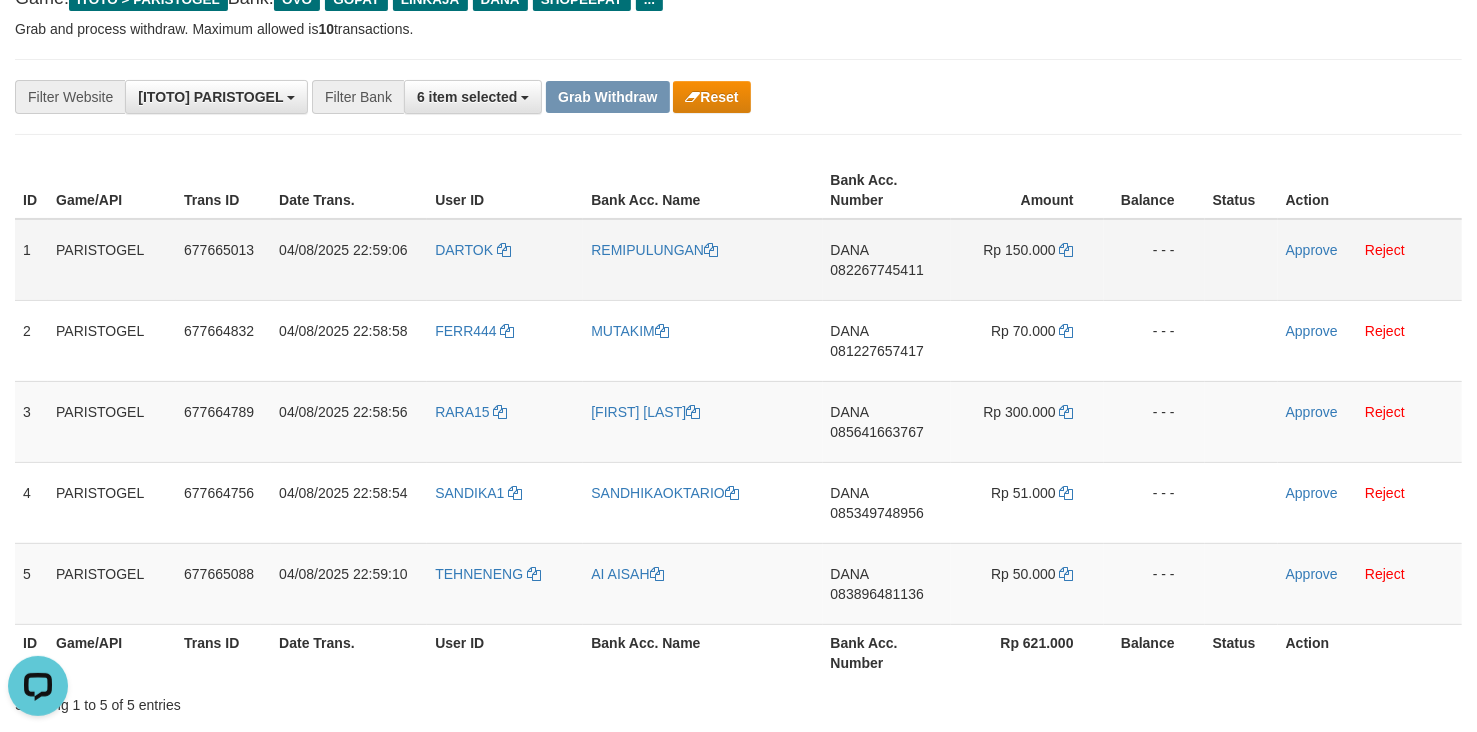 click on "Rp 150.000" at bounding box center [1027, 260] 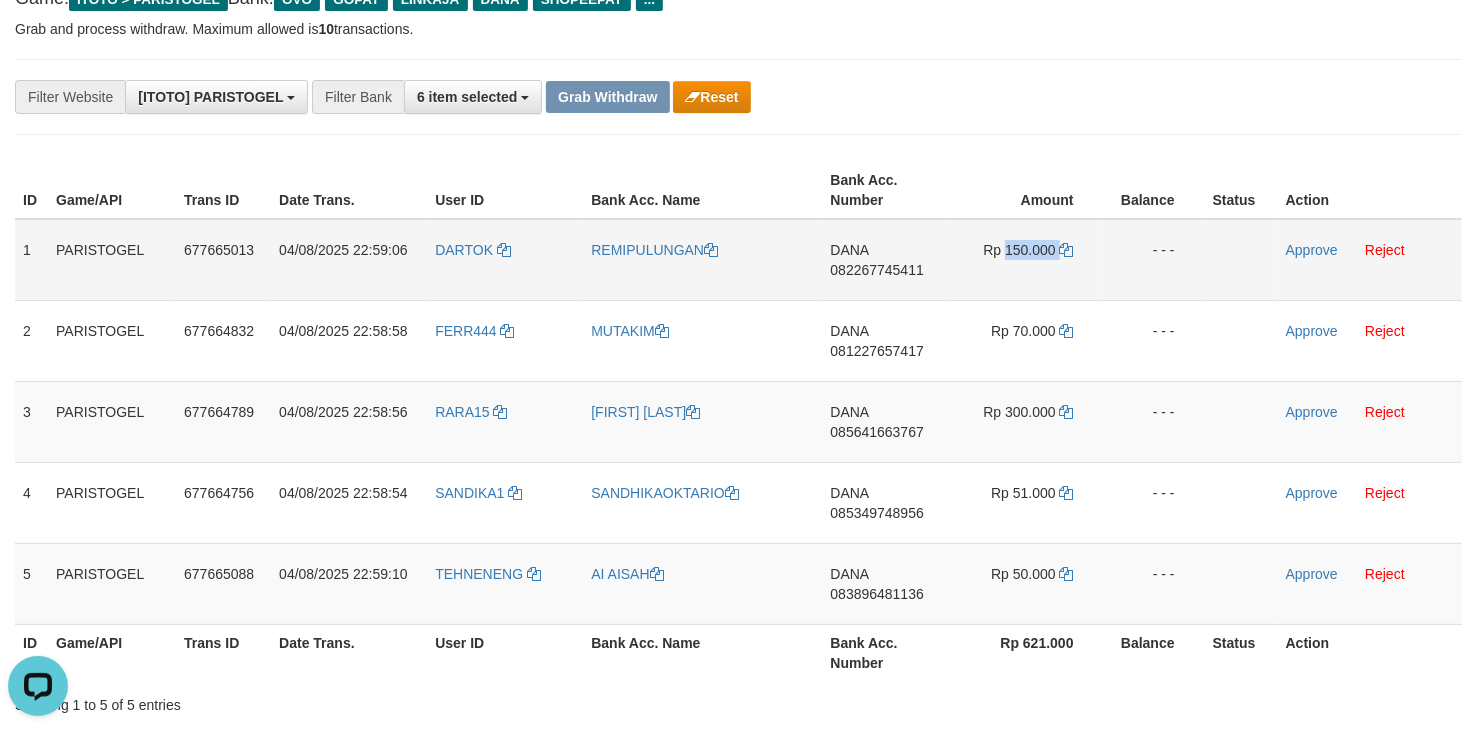 click on "Rp 150.000" at bounding box center (1027, 260) 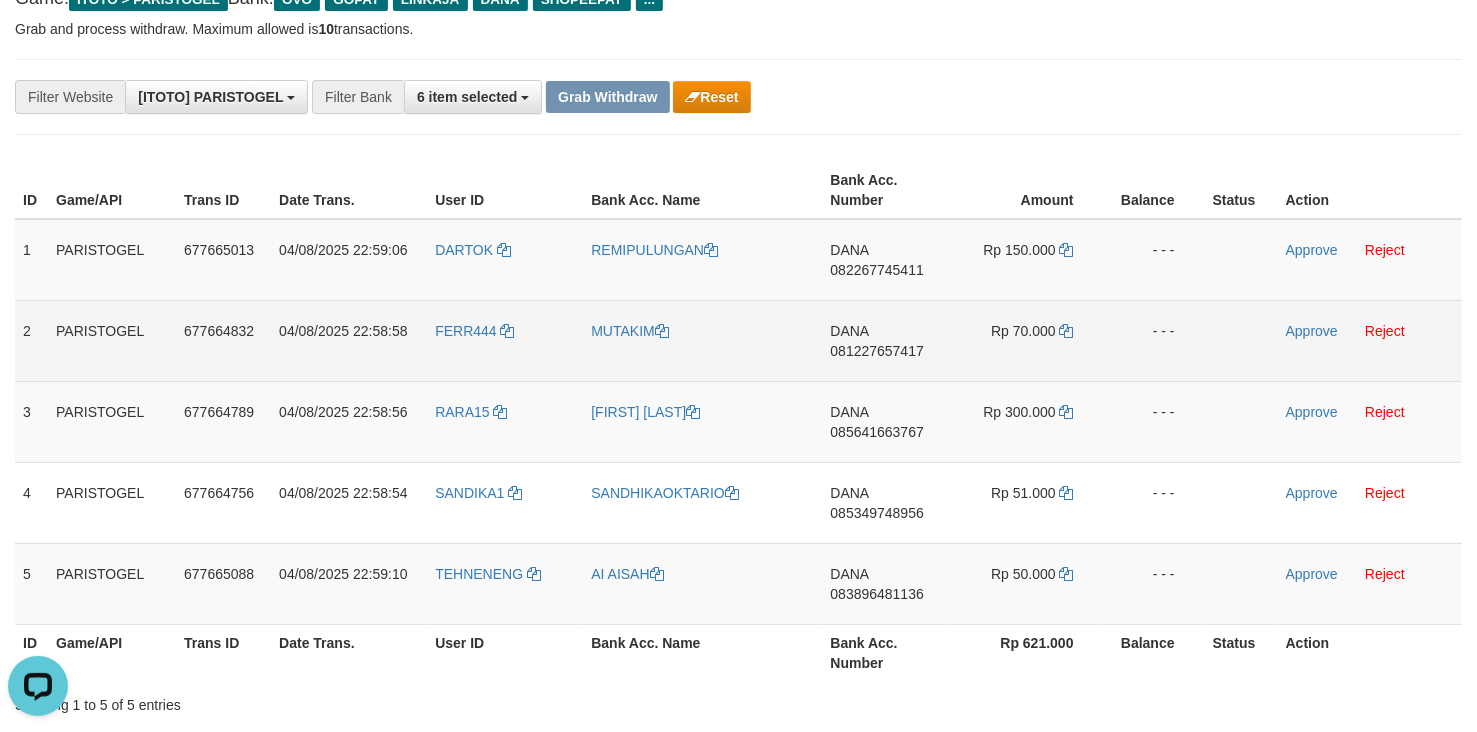 click on "DANA
081227657417" at bounding box center (887, 340) 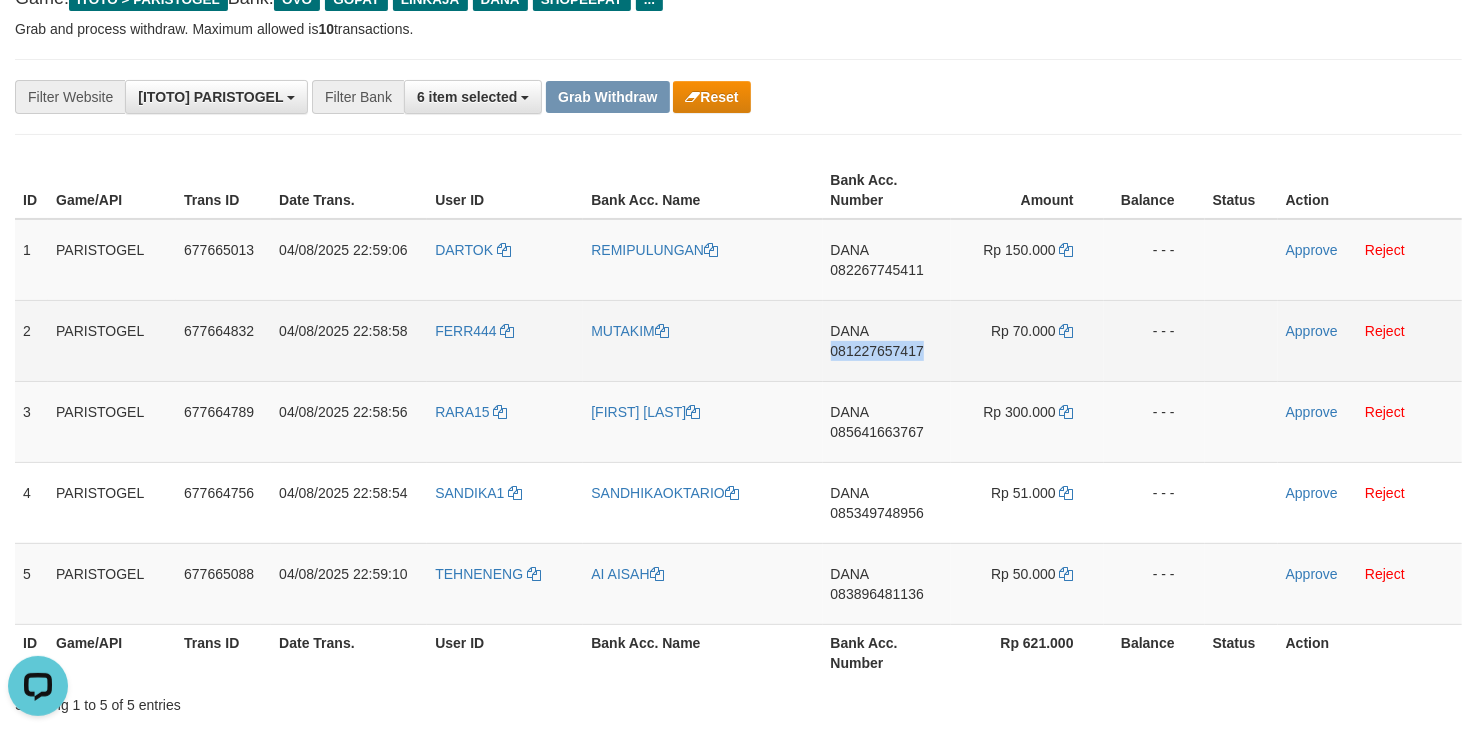 click on "DANA
081227657417" at bounding box center (887, 340) 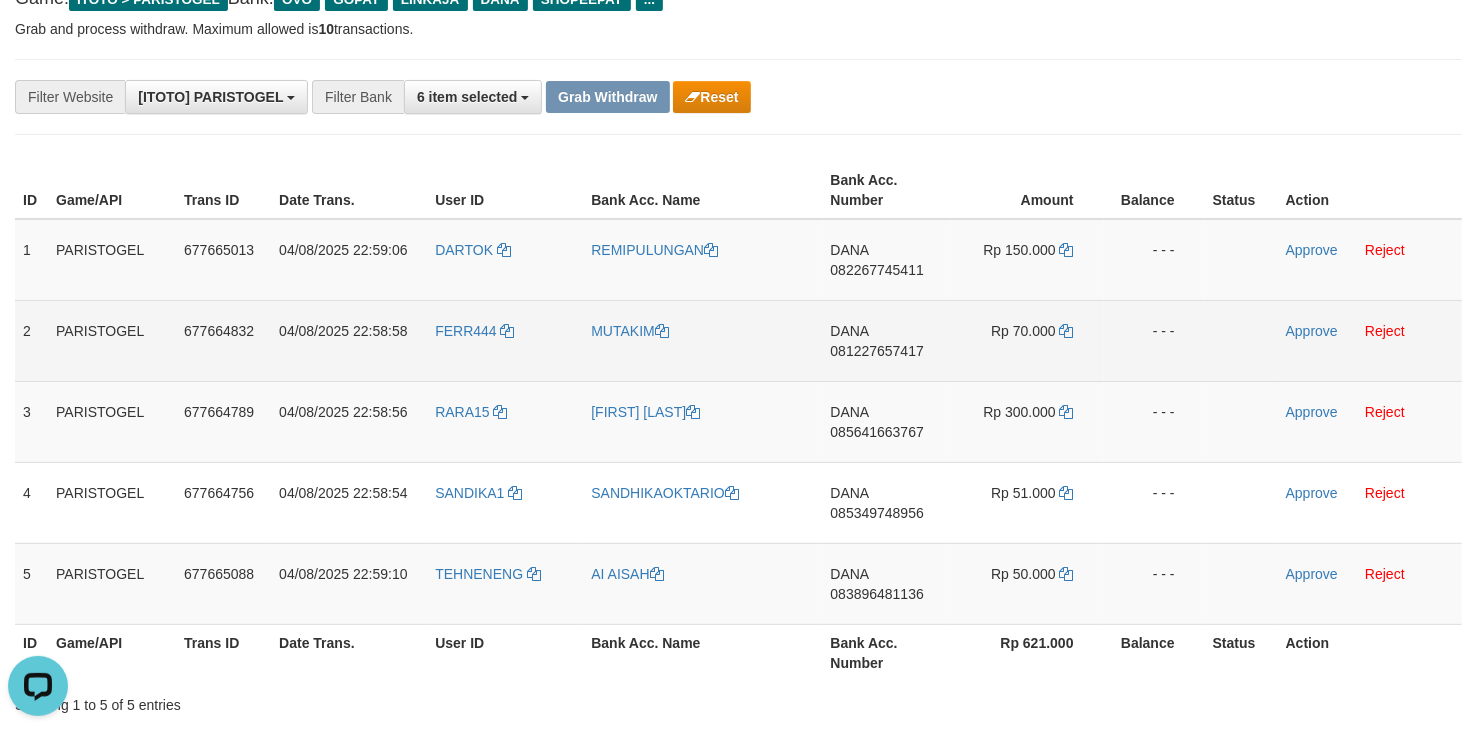 click on "Rp 70.000" at bounding box center (1027, 340) 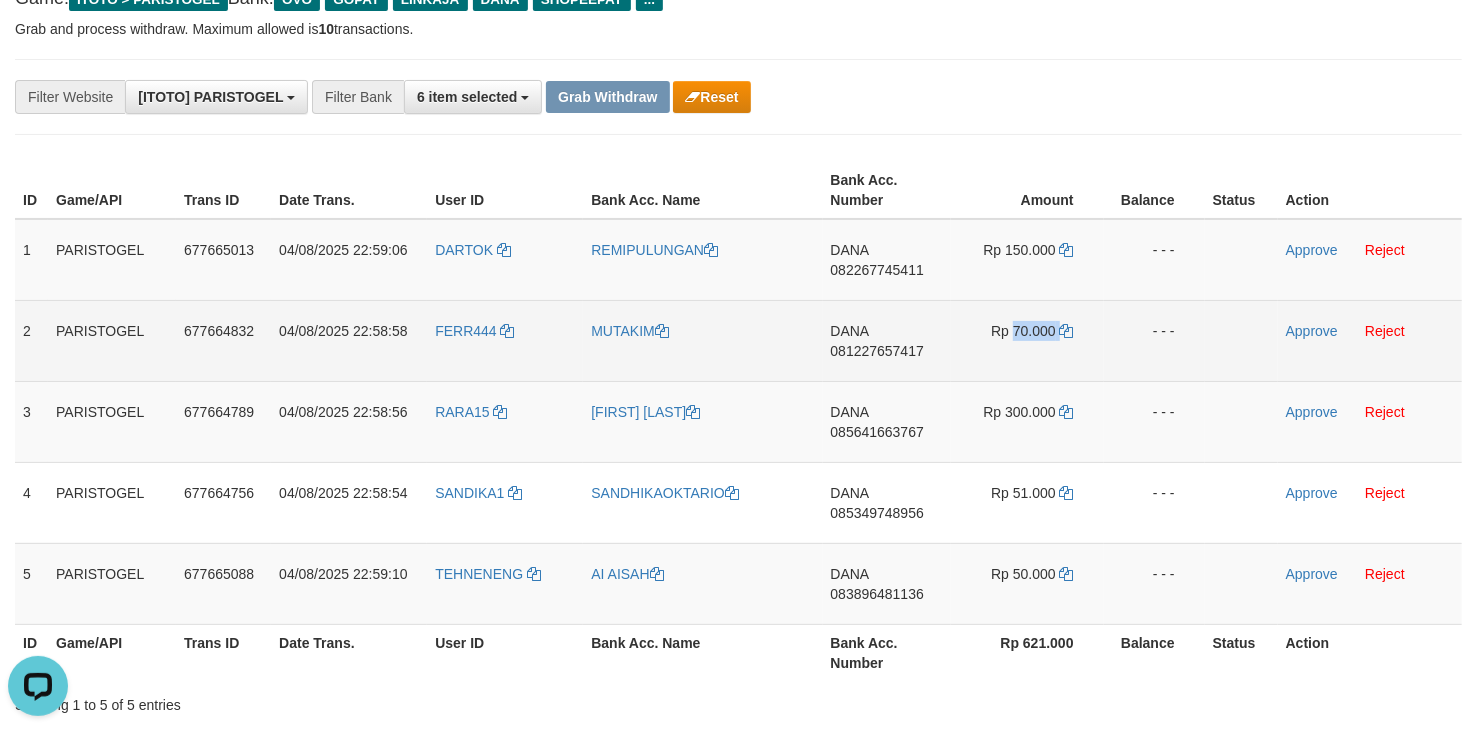 click on "Rp 70.000" at bounding box center [1027, 340] 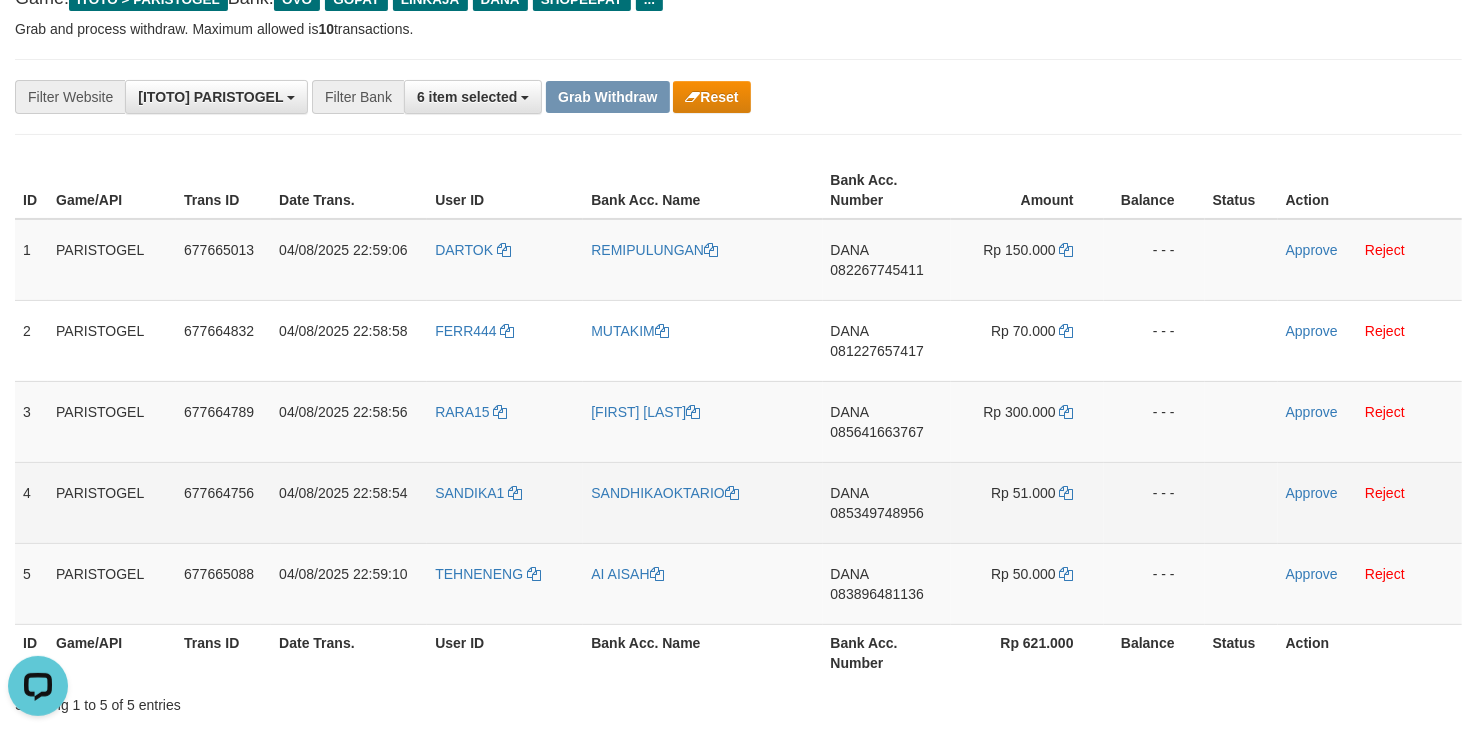 click on "DANA
085349748956" at bounding box center [887, 502] 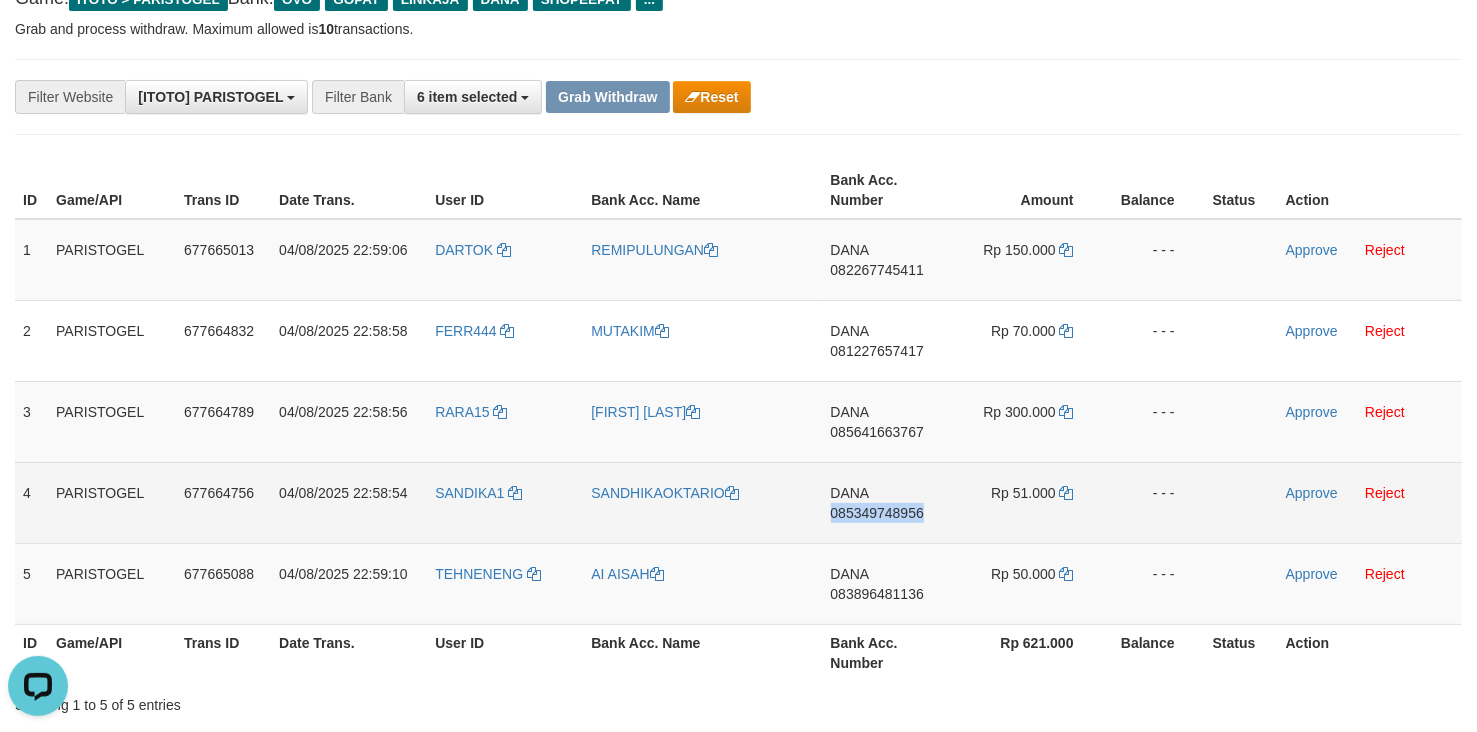 click on "DANA
085349748956" at bounding box center [887, 502] 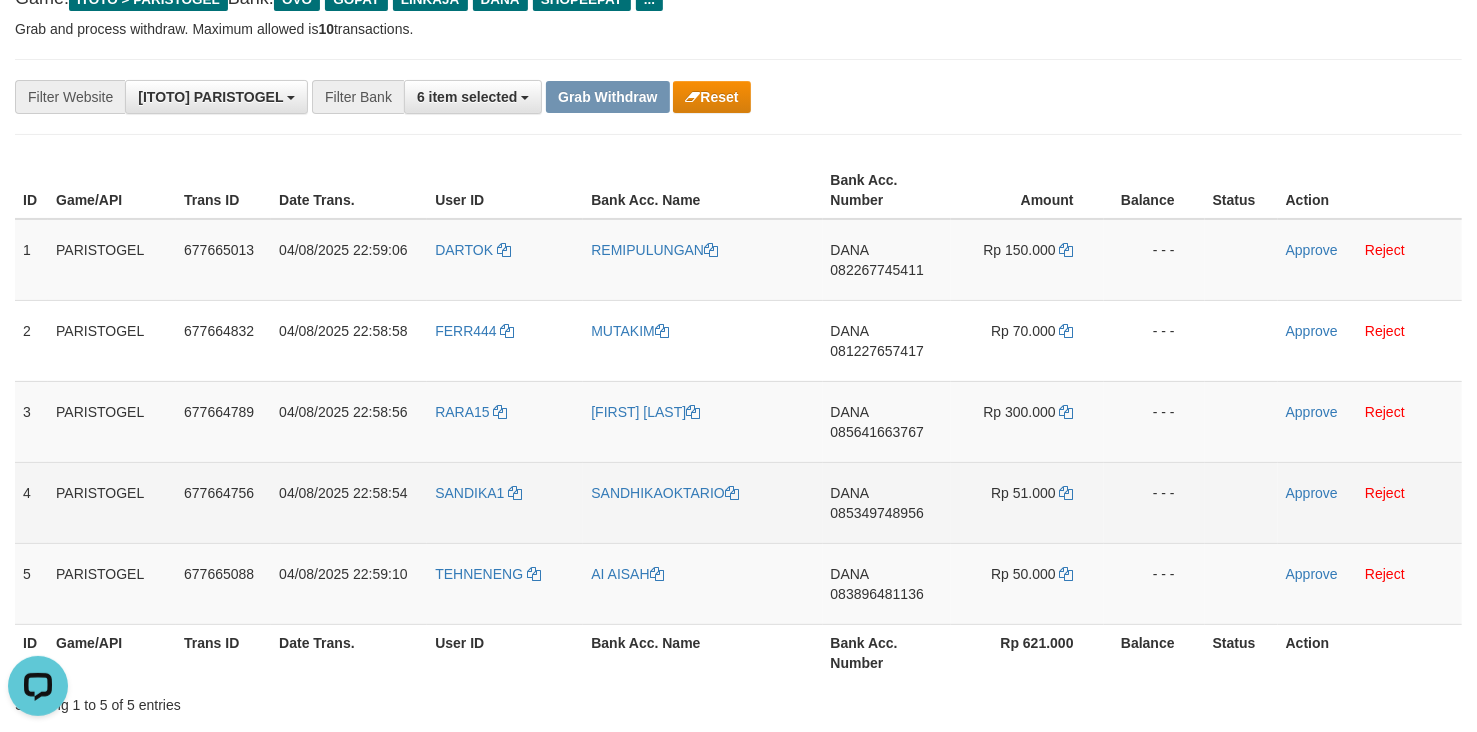 click on "Rp 51.000" at bounding box center [1027, 502] 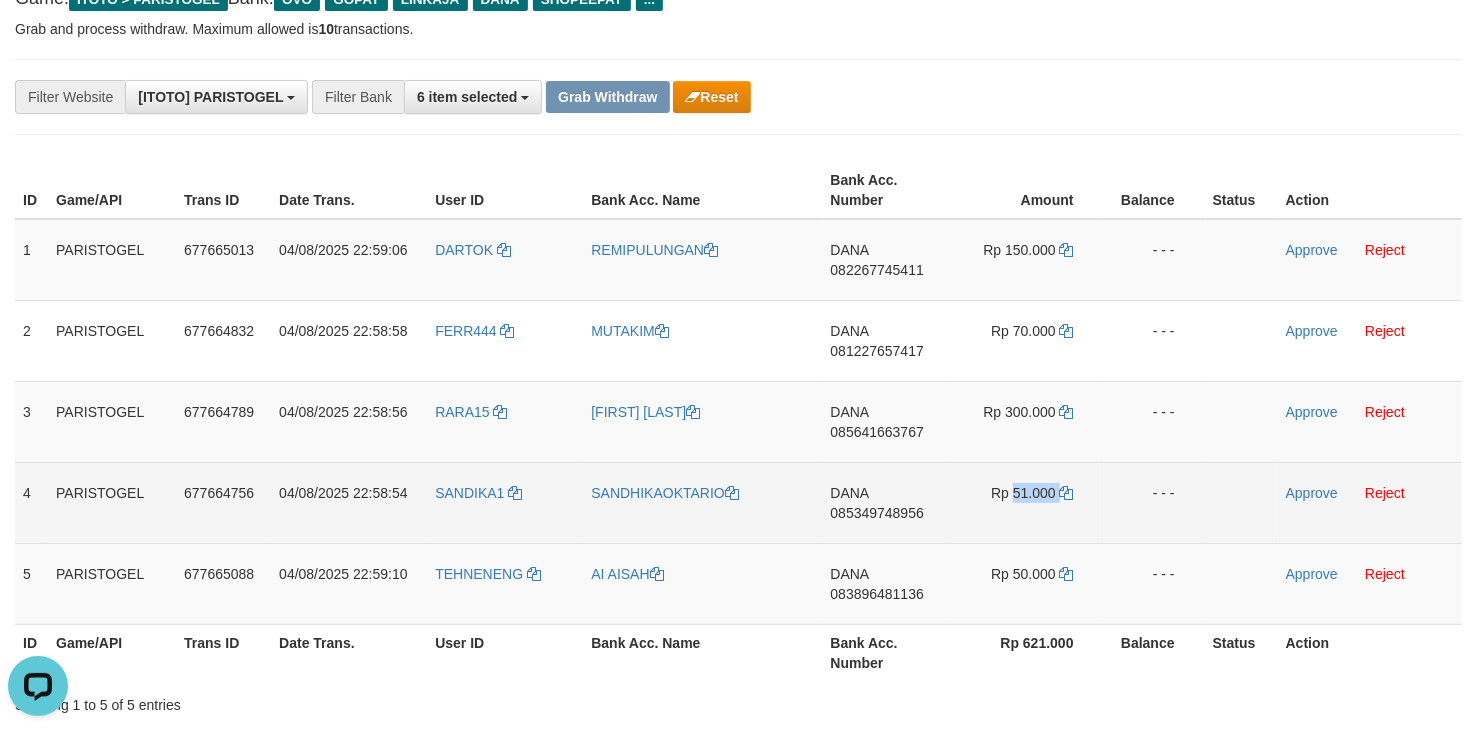 click on "Rp 51.000" at bounding box center [1027, 502] 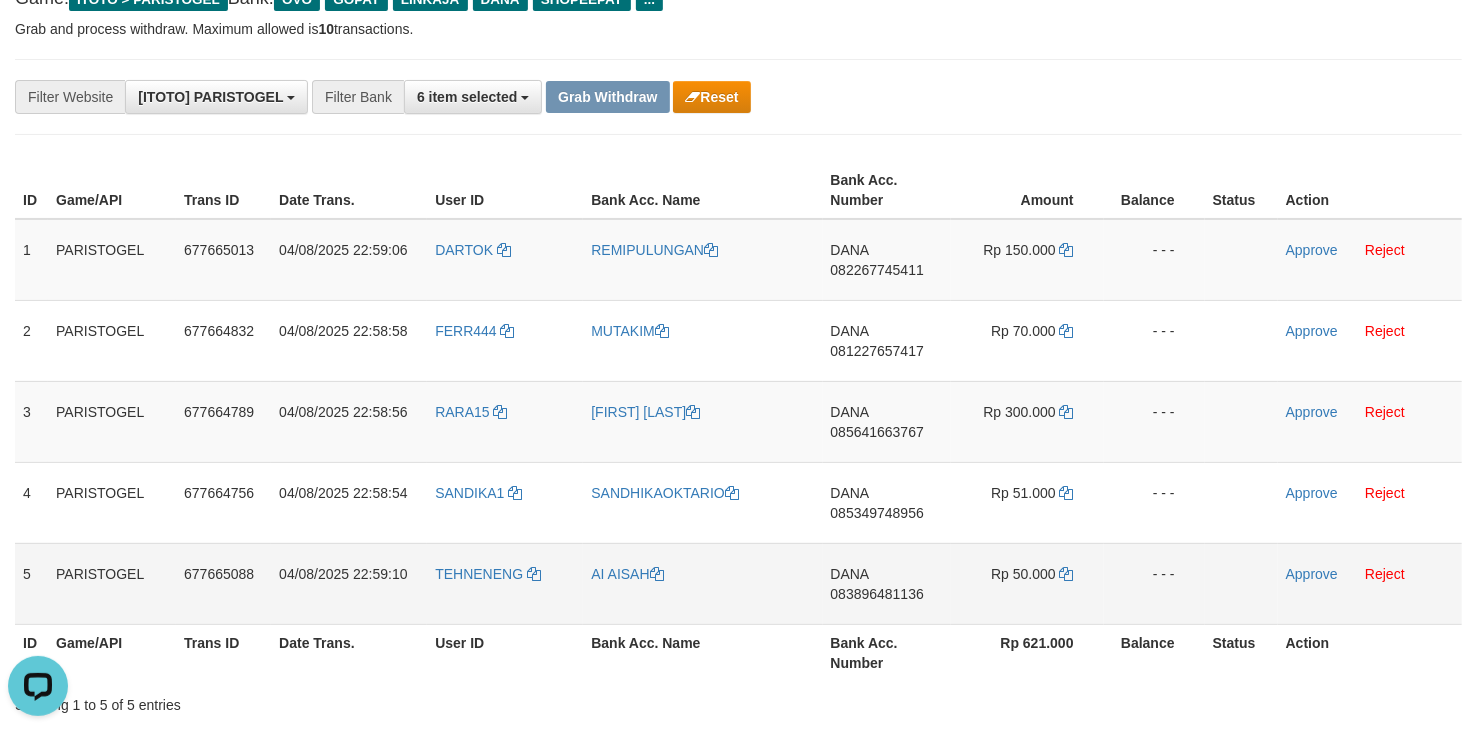 click on "DANA
083896481136" at bounding box center [887, 583] 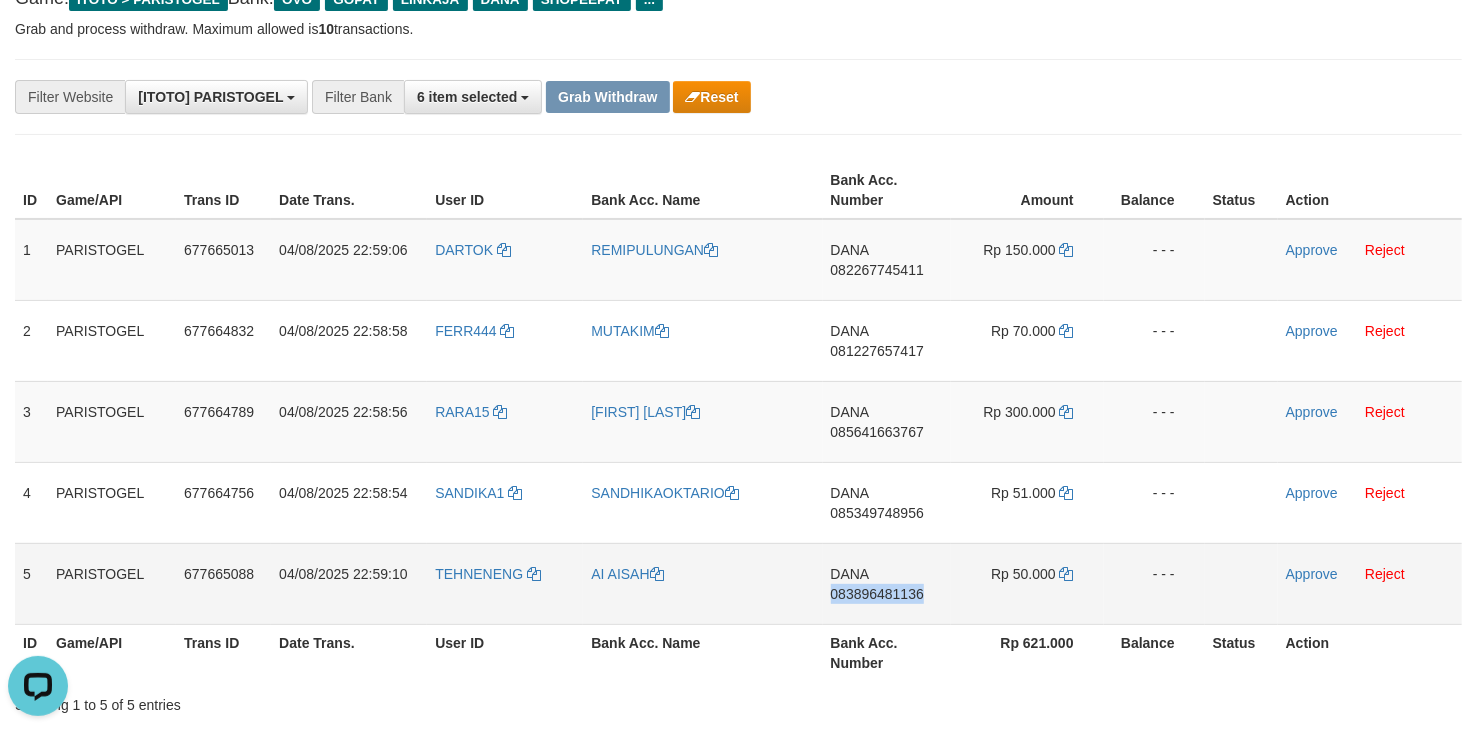 drag, startPoint x: 878, startPoint y: 605, endPoint x: 906, endPoint y: 601, distance: 28.284271 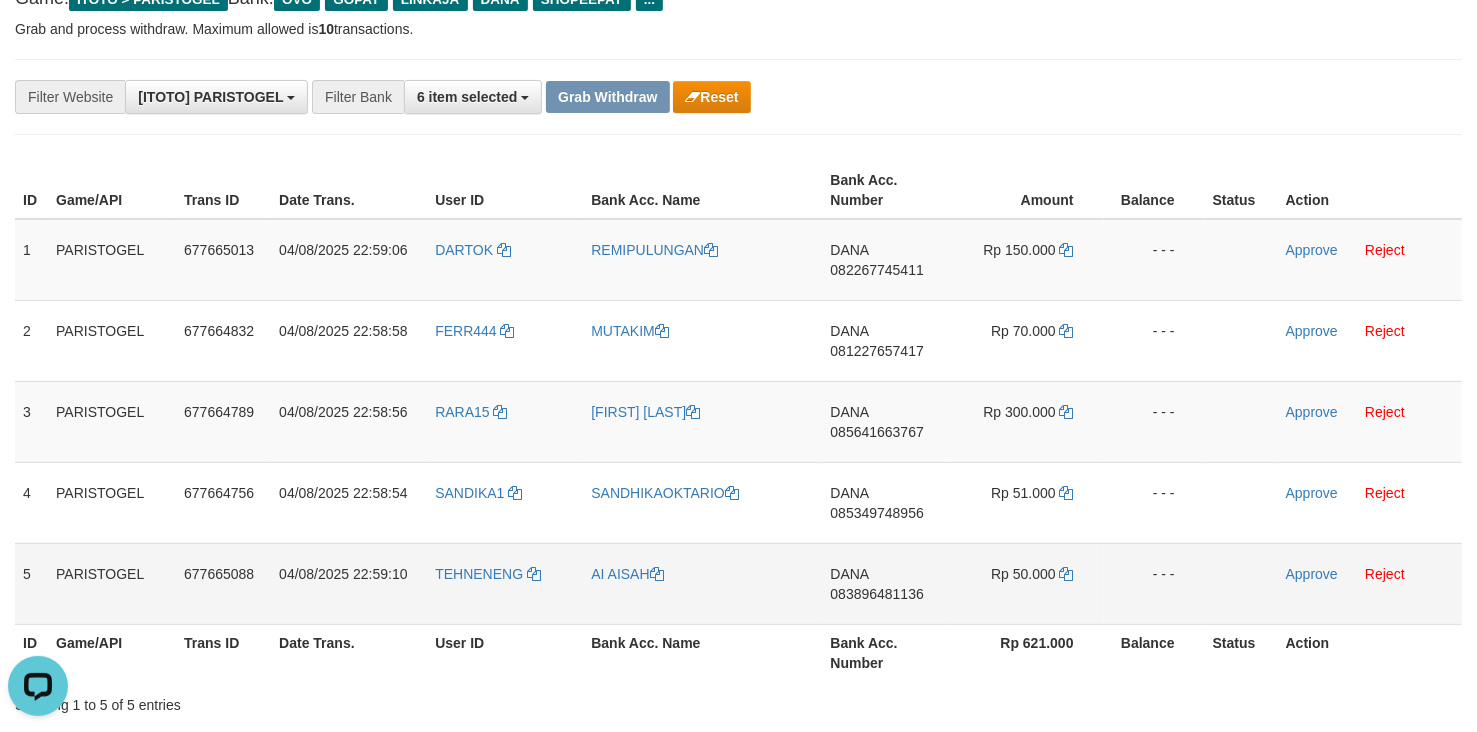 click on "Rp 50.000" at bounding box center [1027, 583] 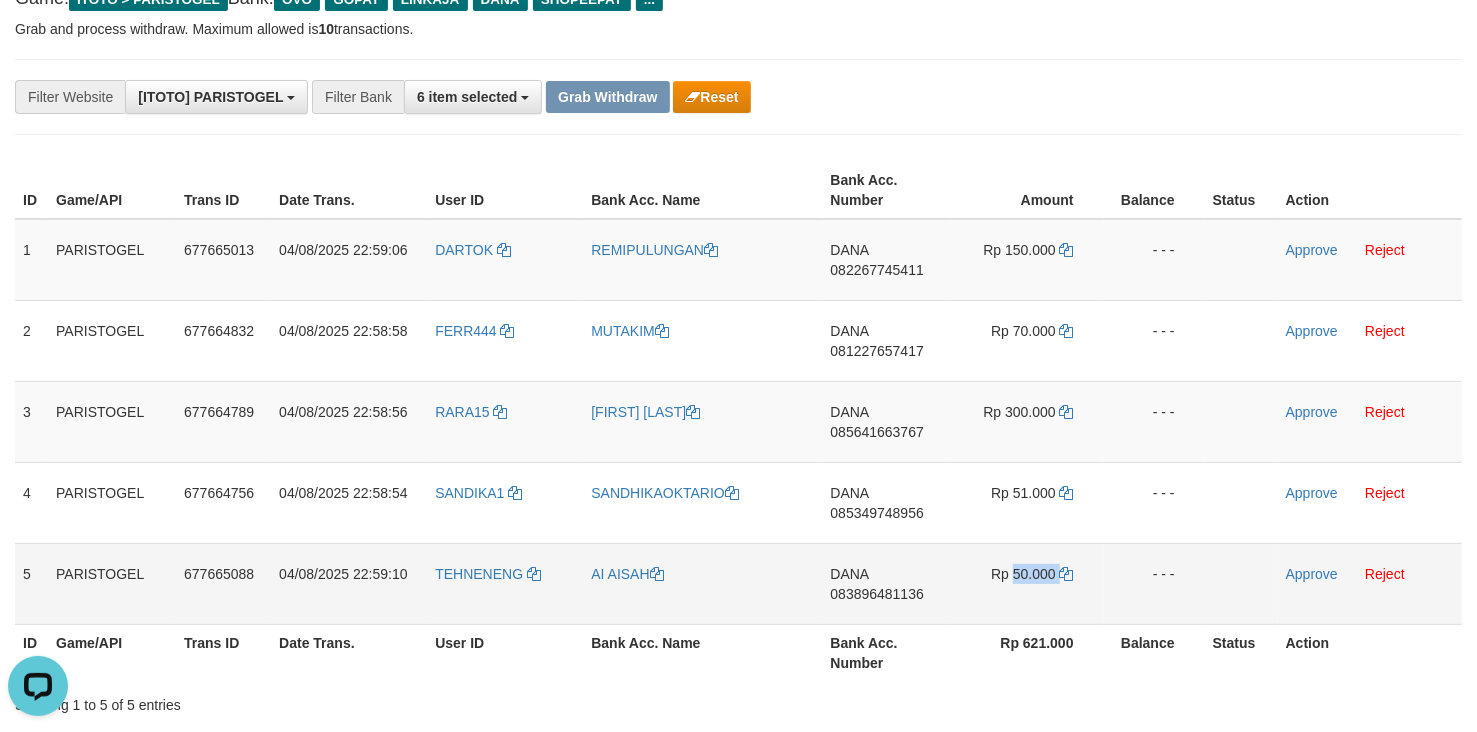 click on "Rp 50.000" at bounding box center [1027, 583] 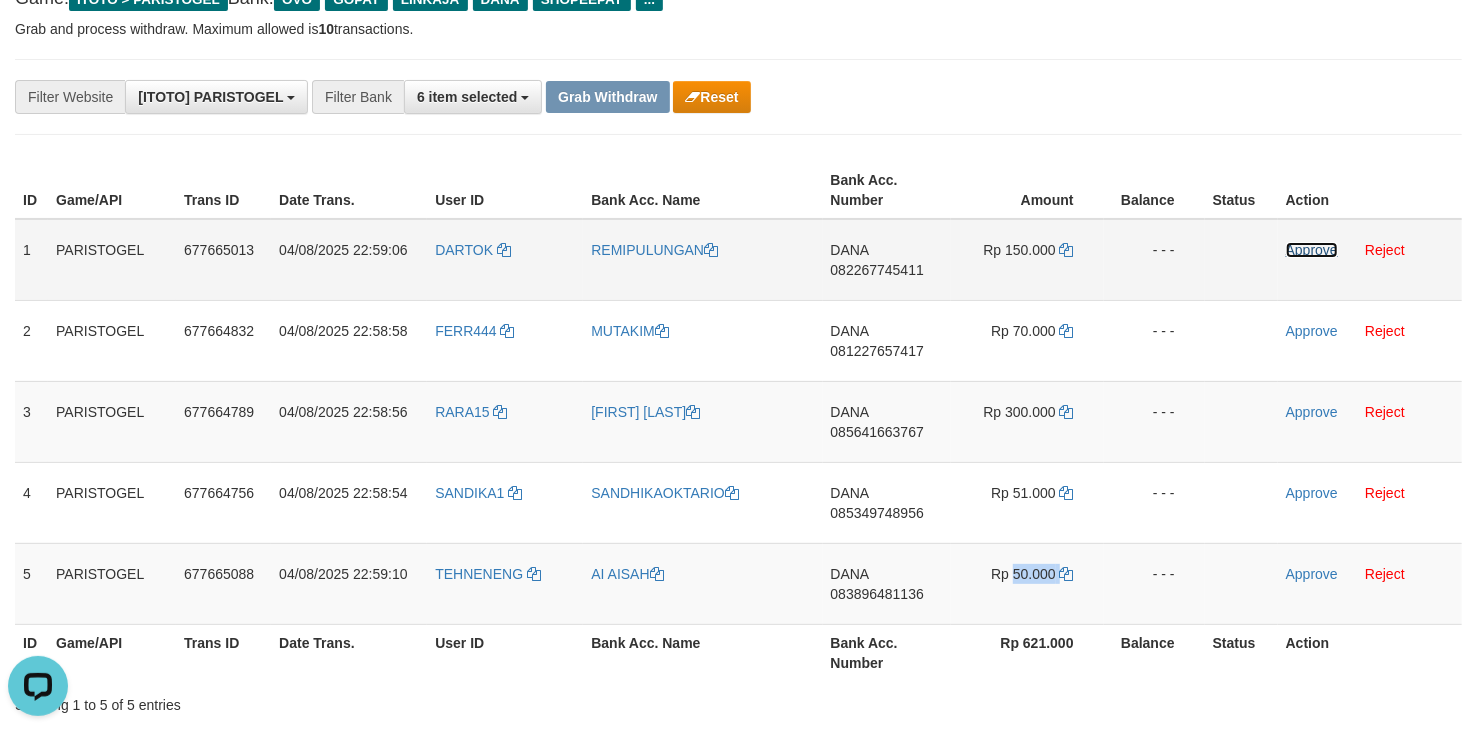 click on "Approve" at bounding box center (1312, 250) 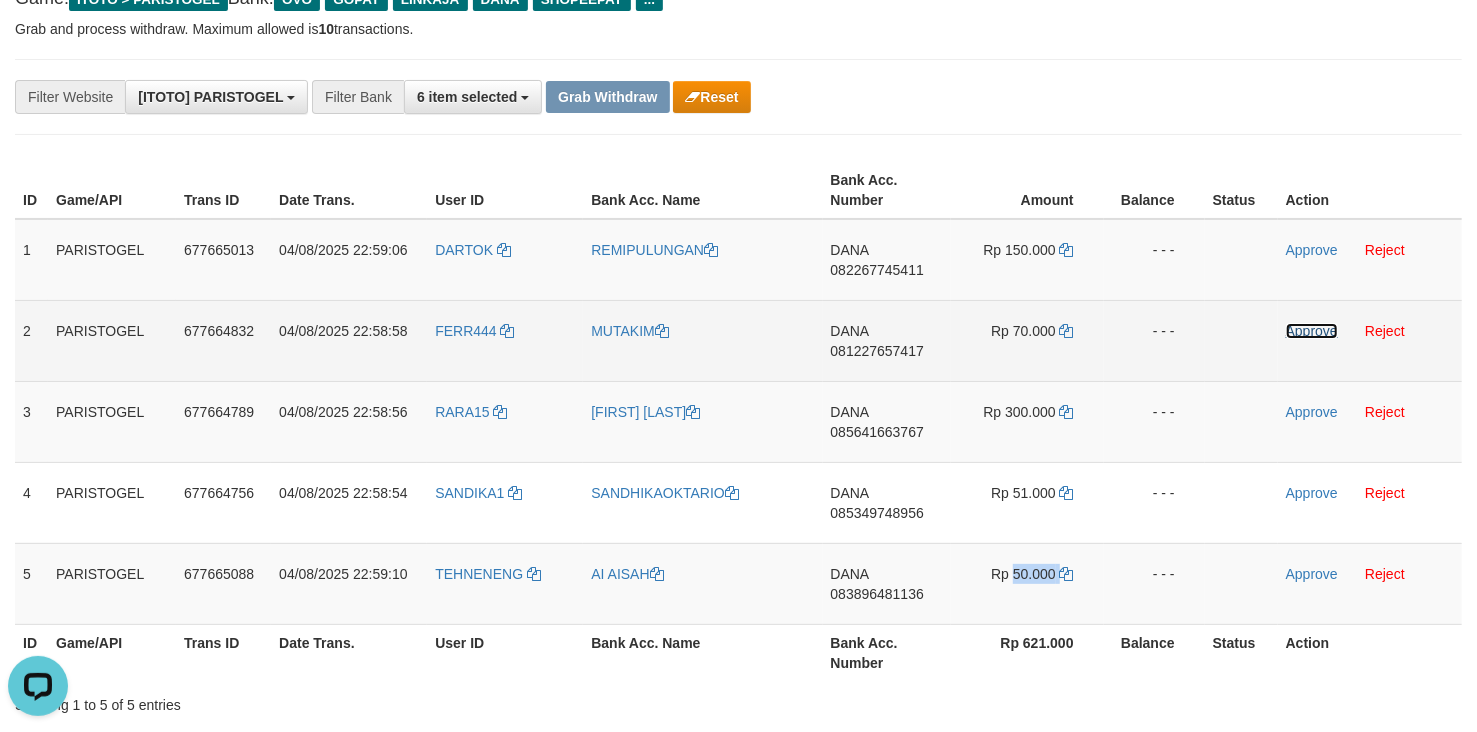 click on "Approve" at bounding box center (1312, 331) 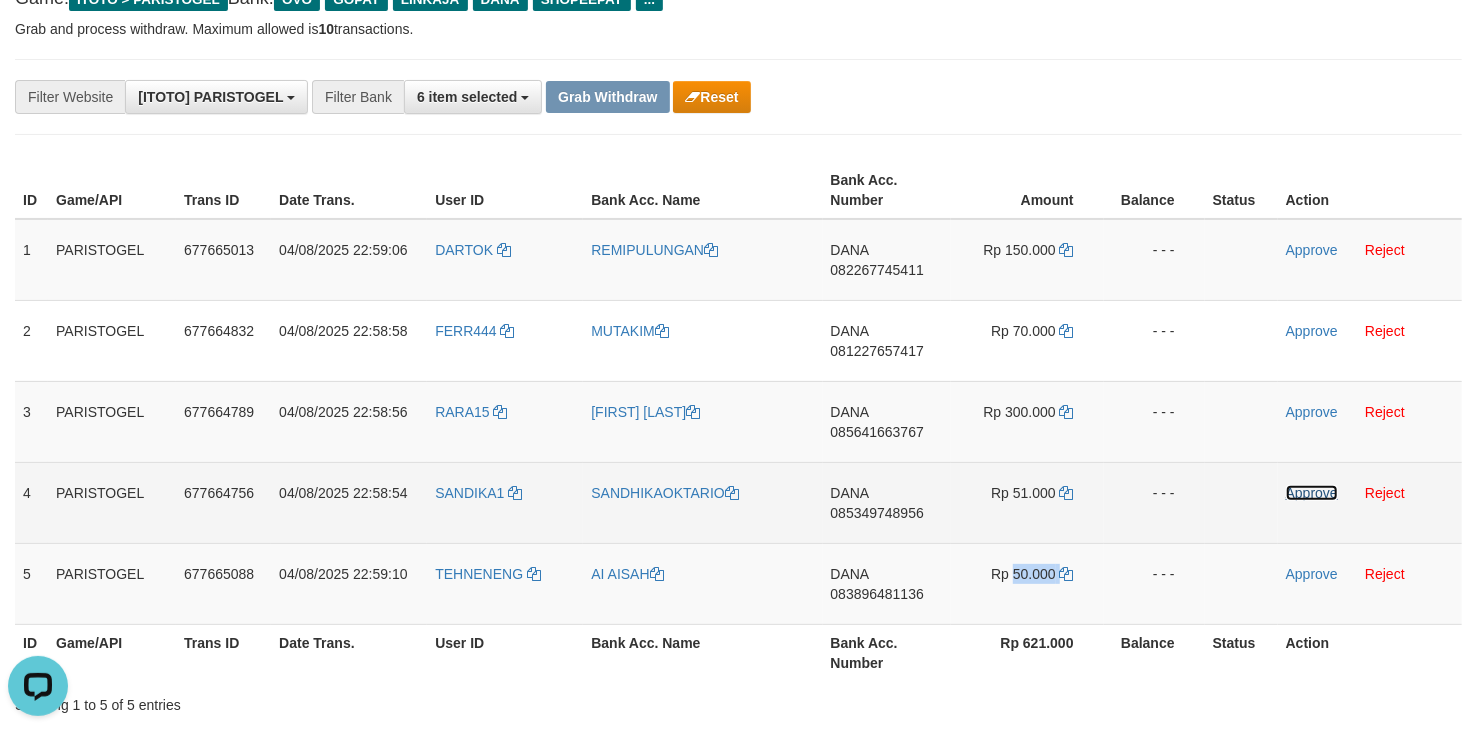 click on "Approve" at bounding box center (1312, 493) 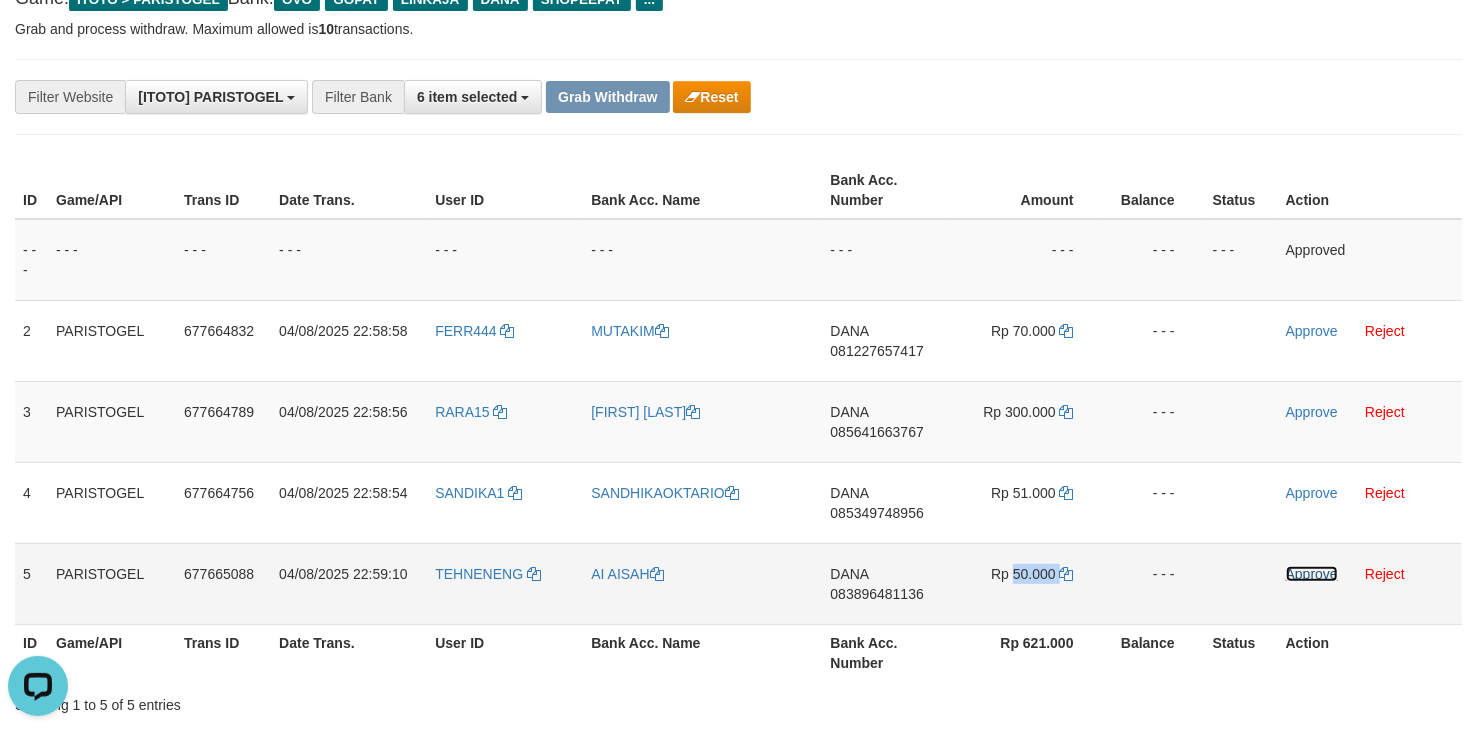 click on "Approve" at bounding box center (1312, 574) 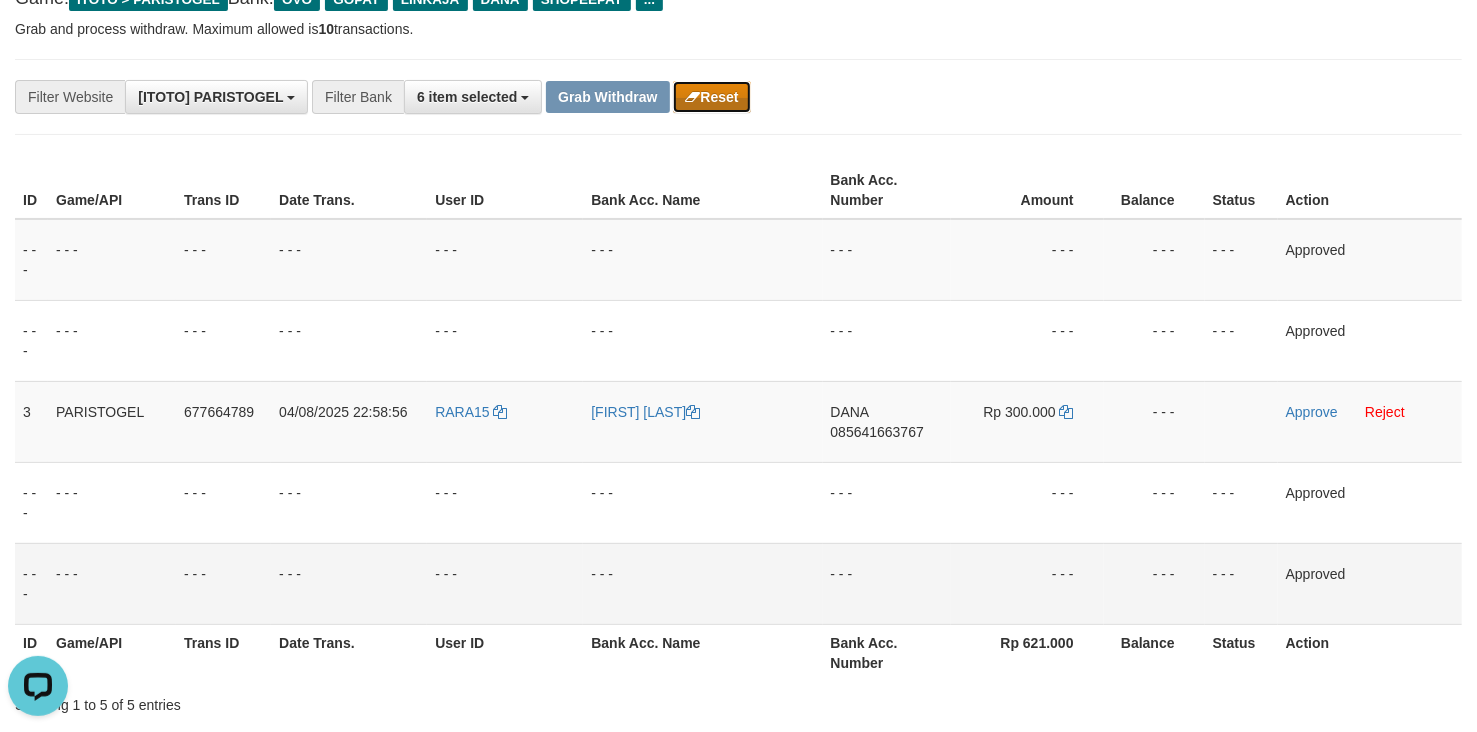 click on "Reset" at bounding box center [711, 97] 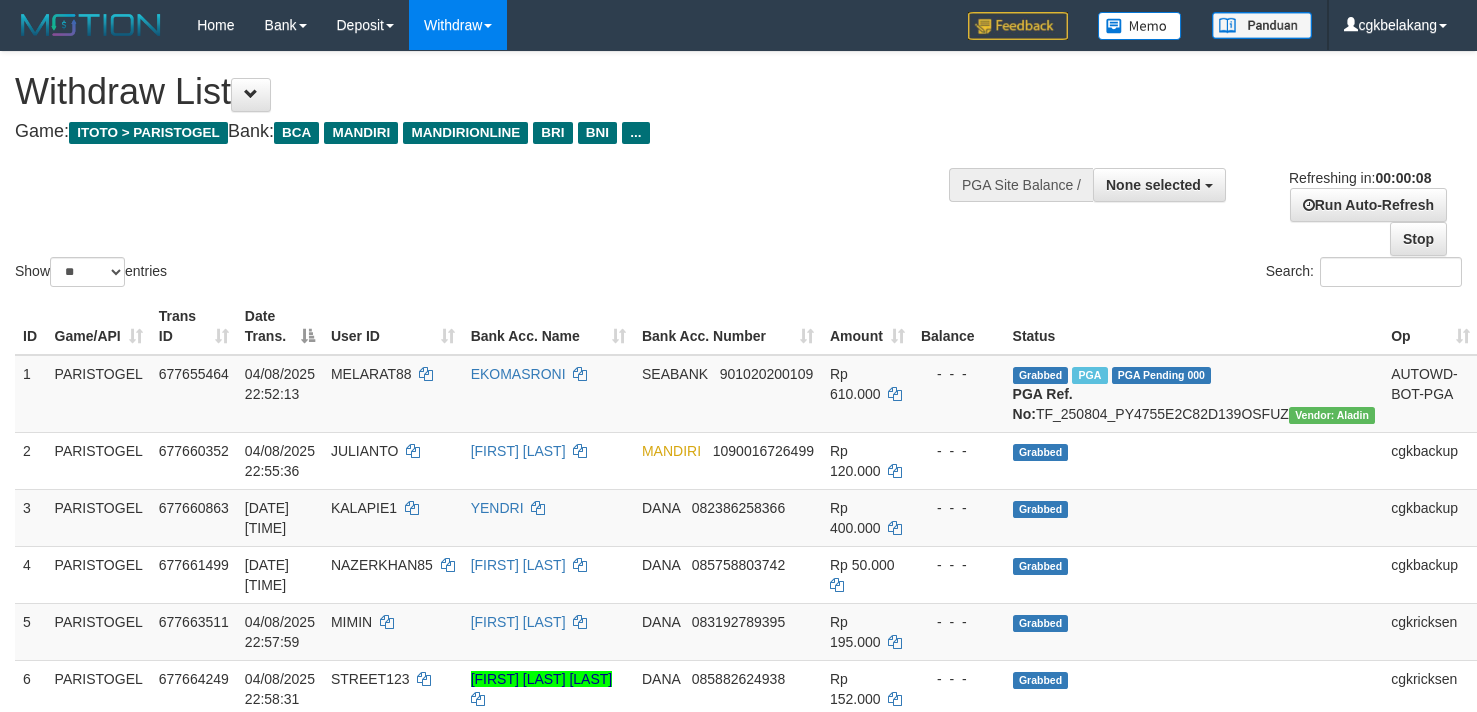 select 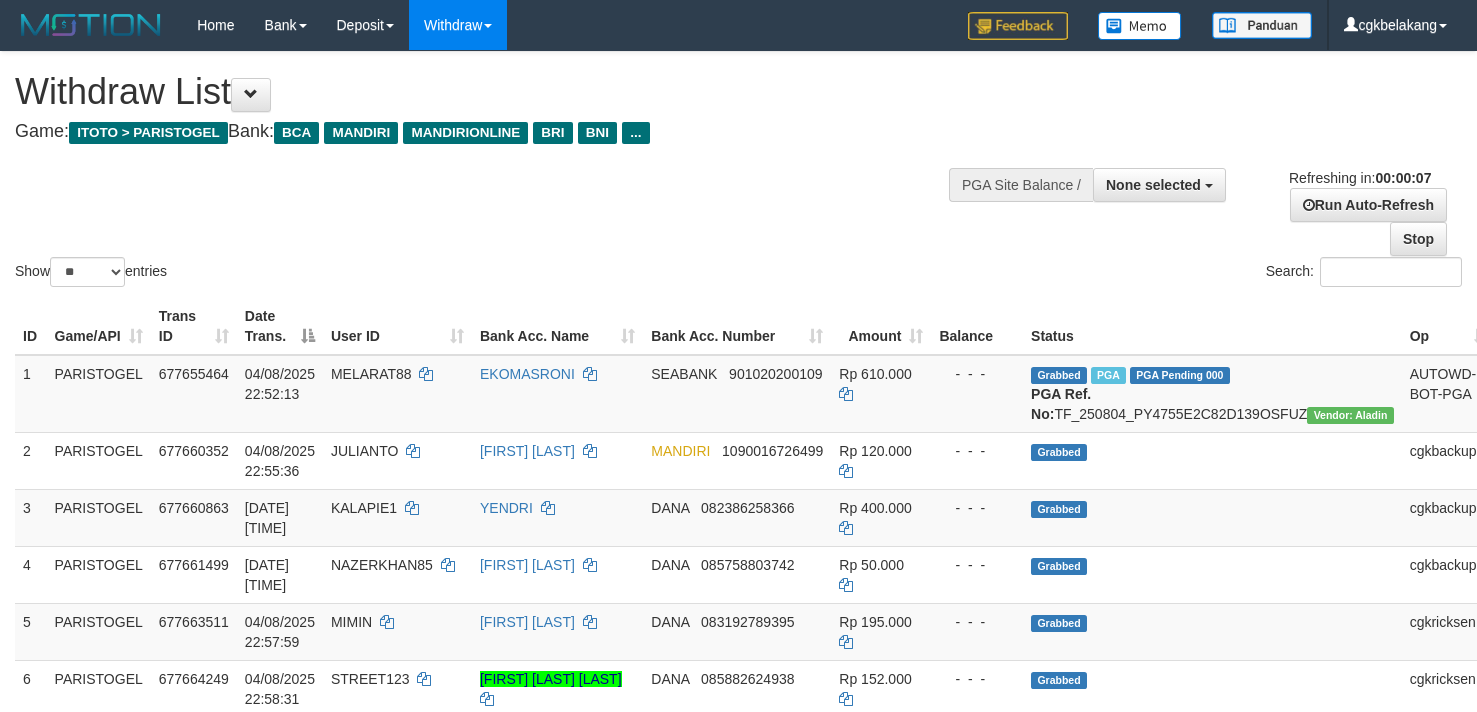 select 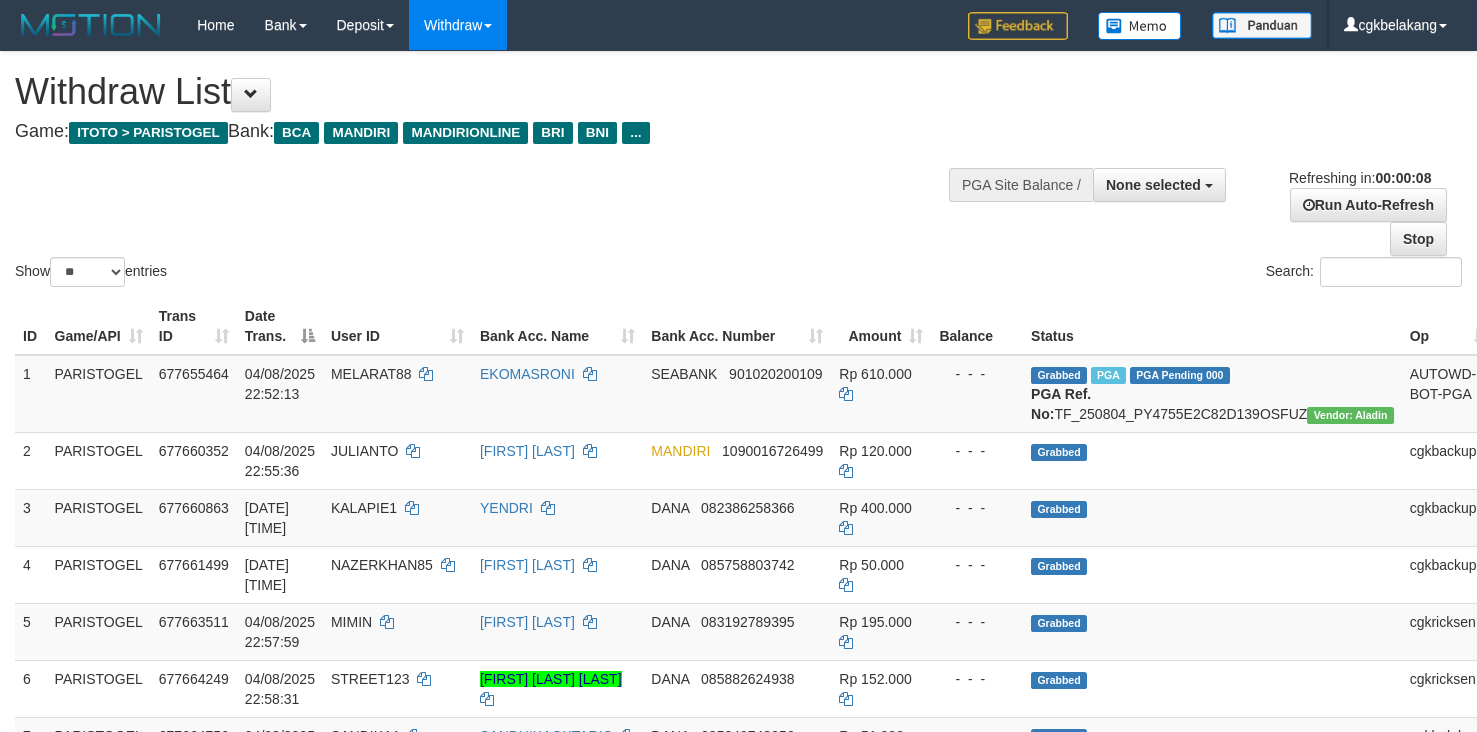 select 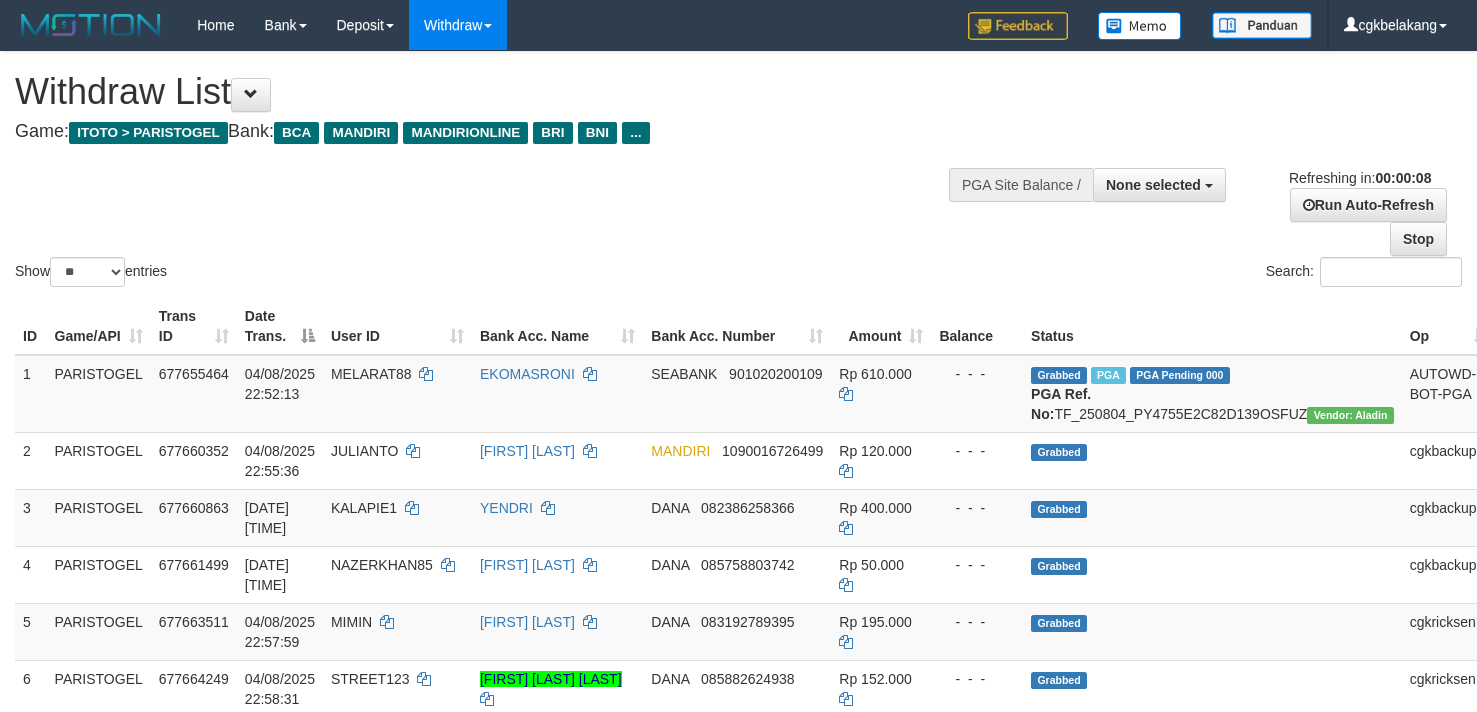 select 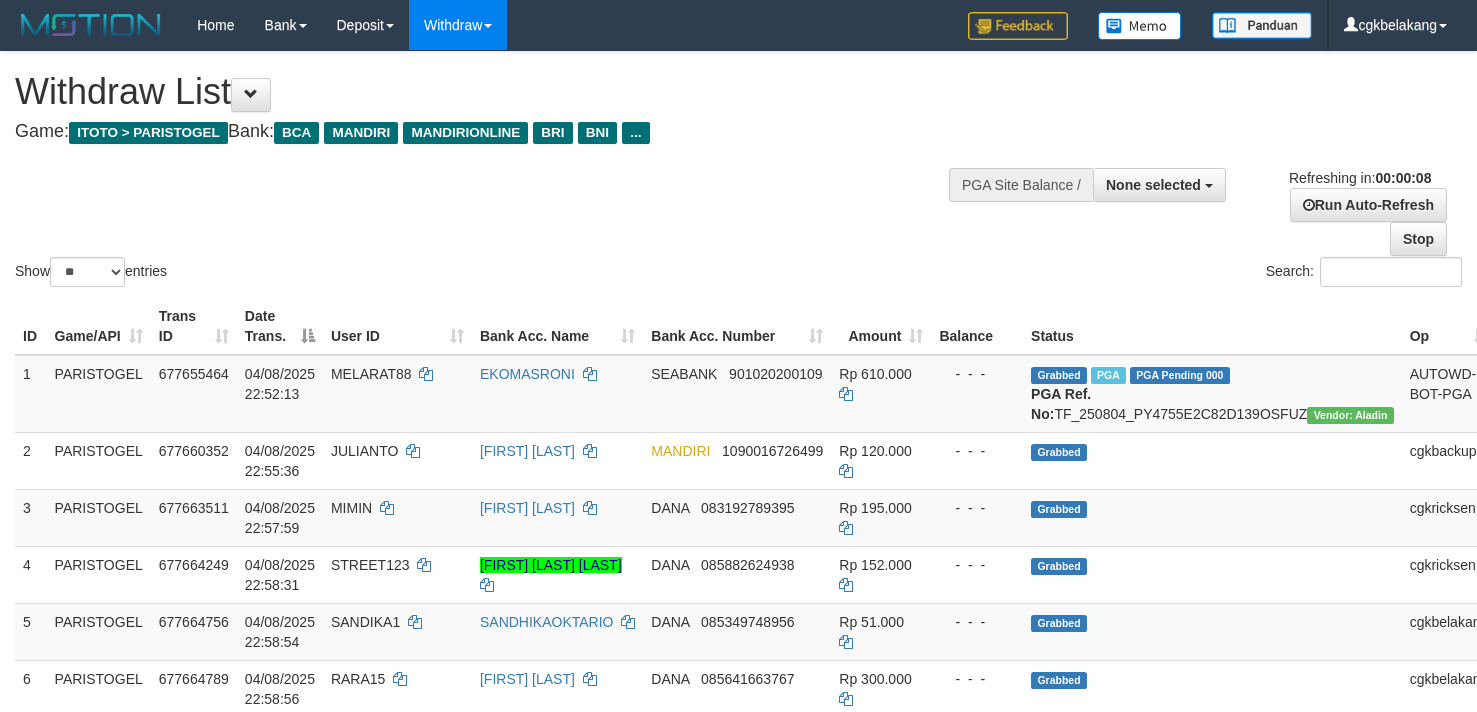 select 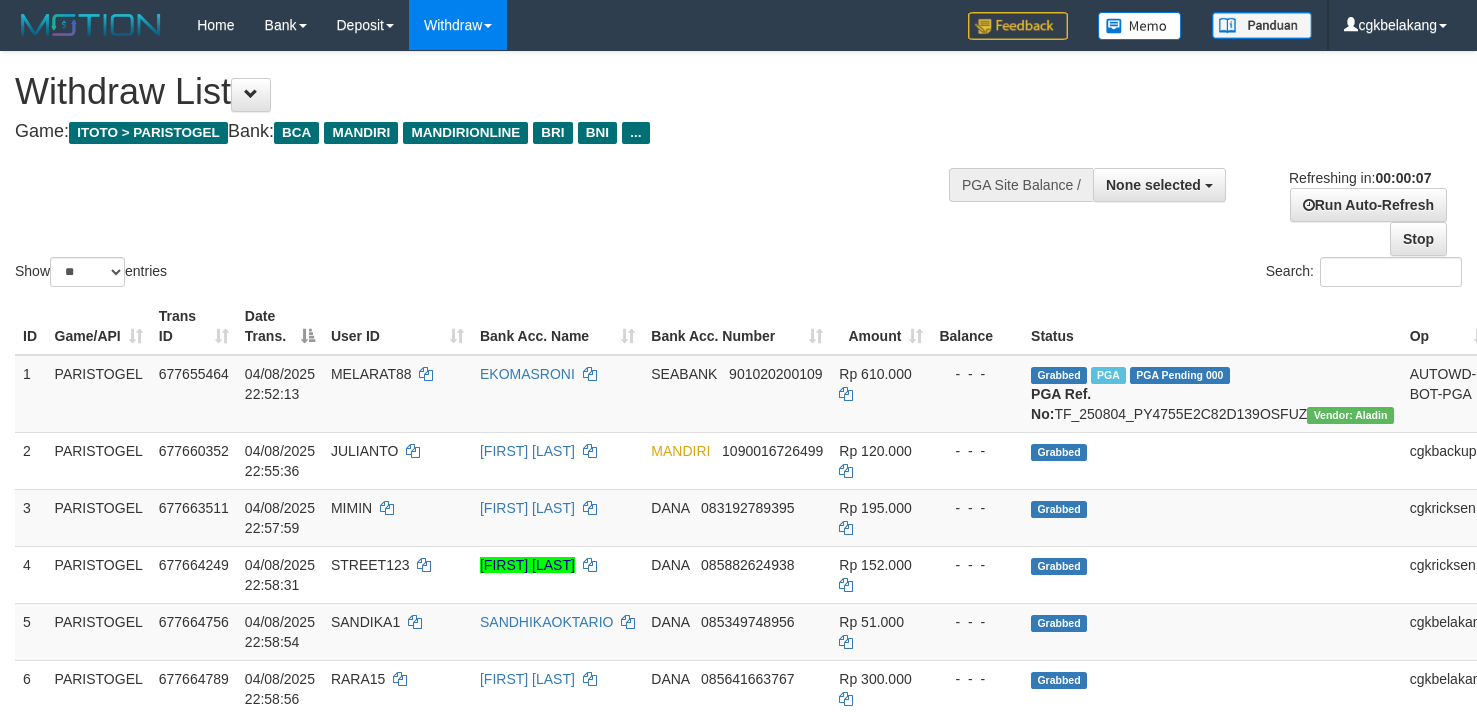 select 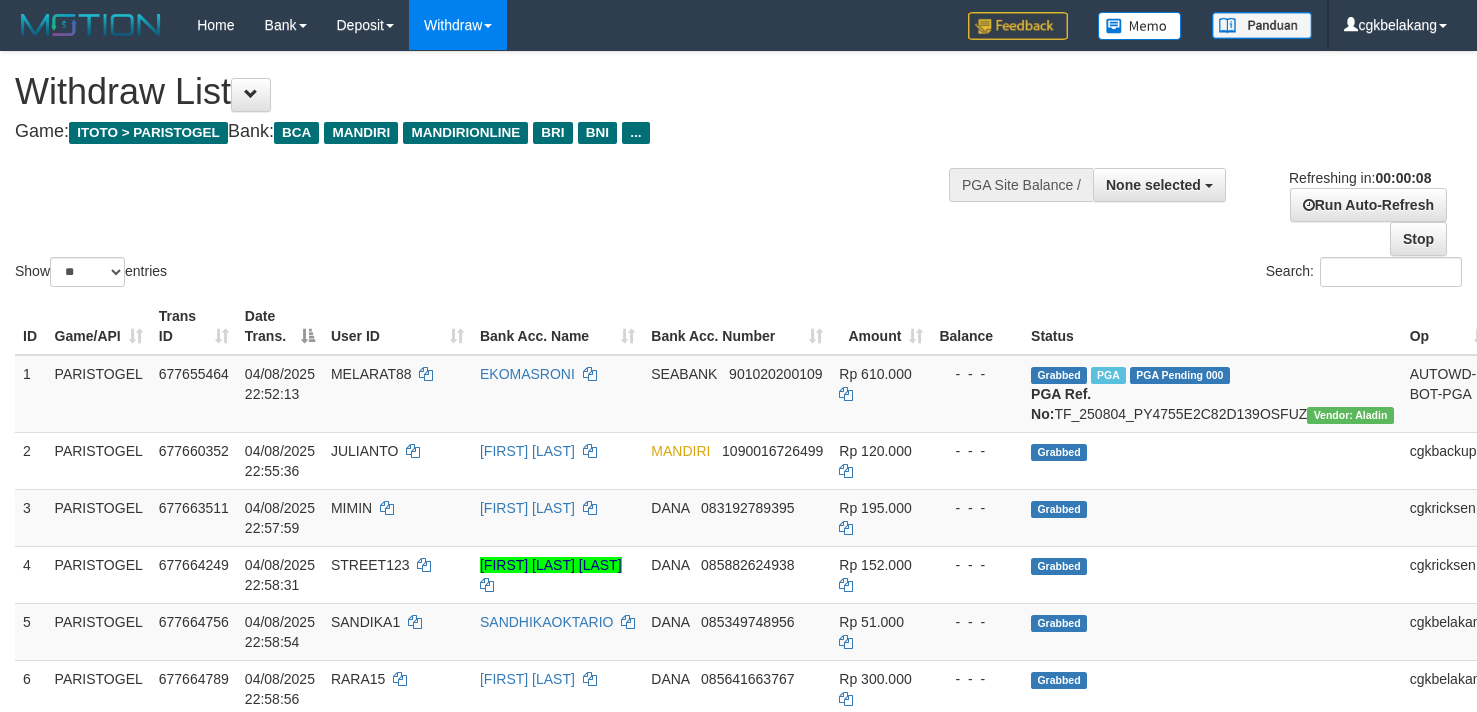 select 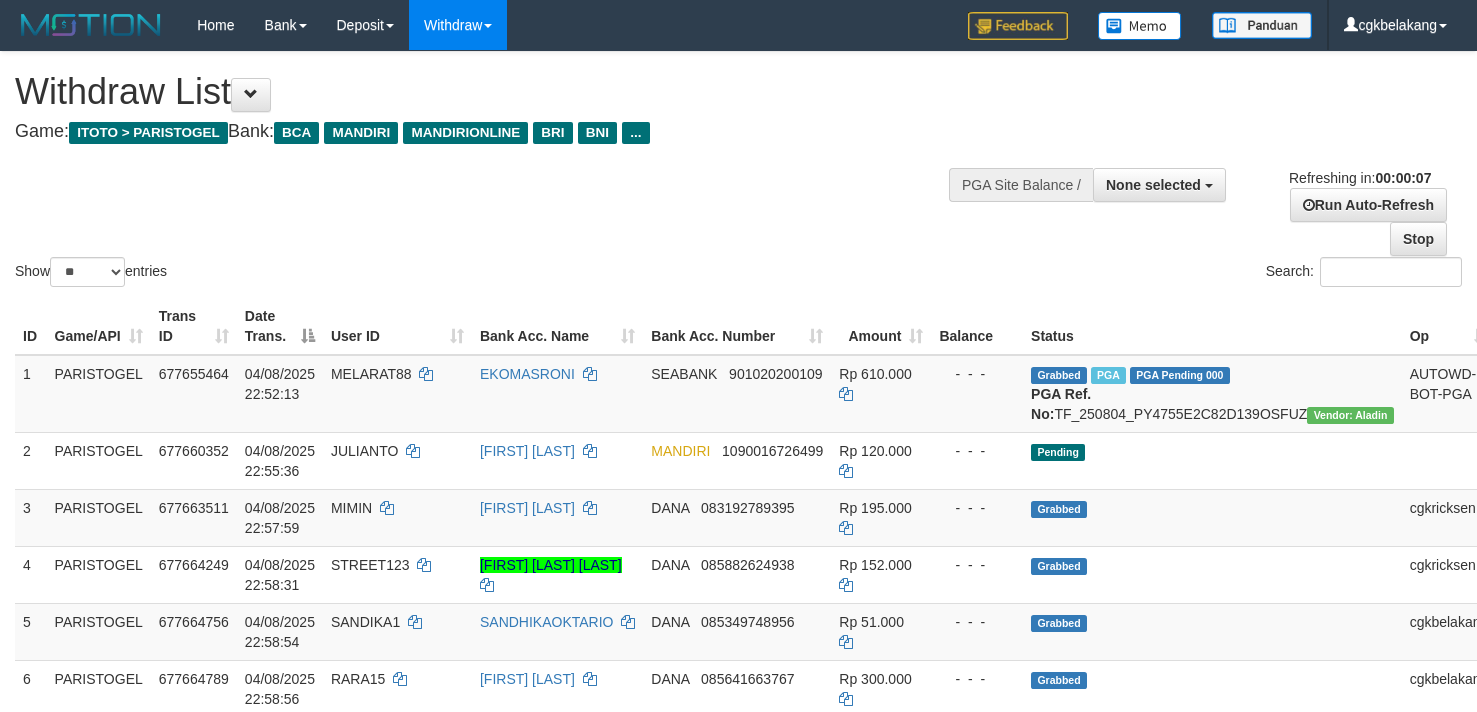 select 